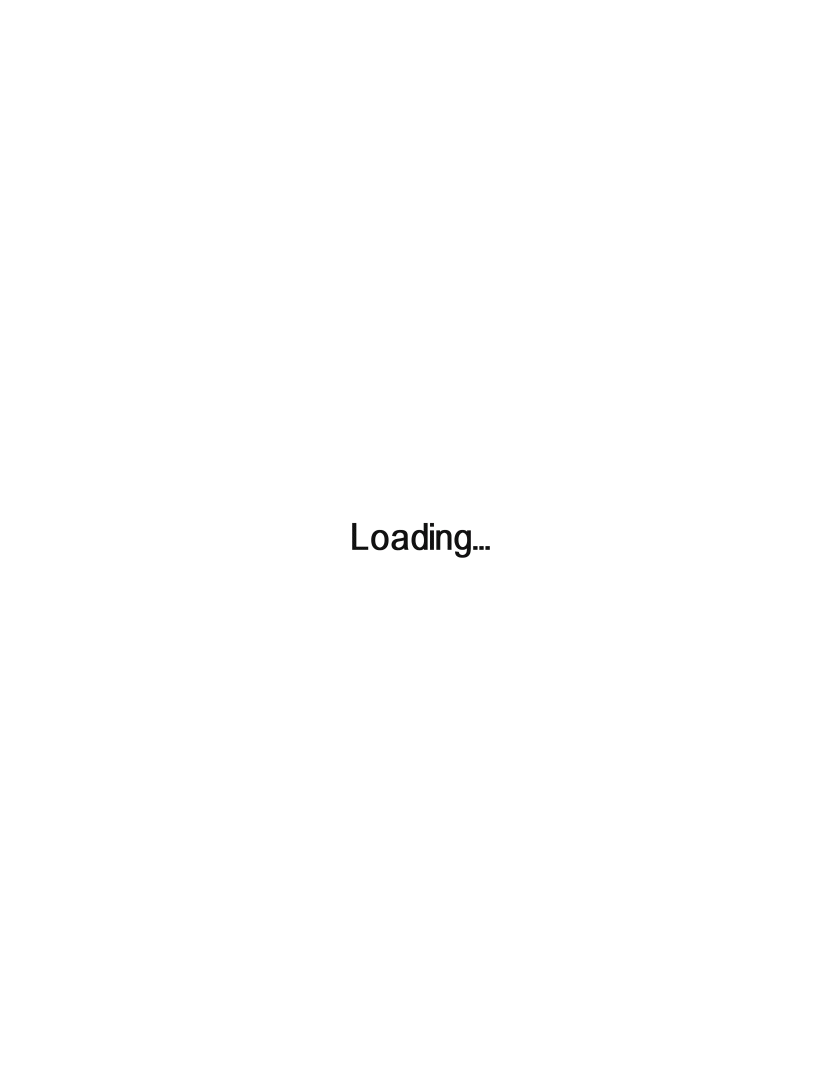 scroll, scrollTop: 0, scrollLeft: 0, axis: both 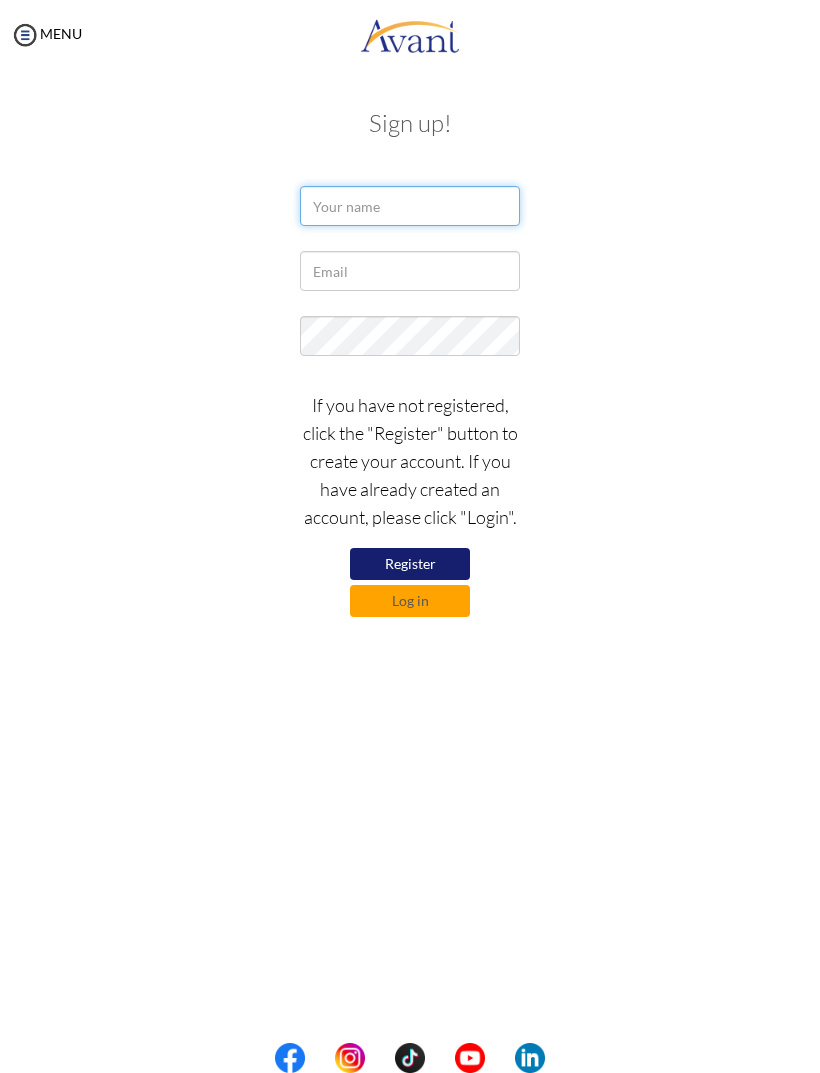 click at bounding box center (410, 206) 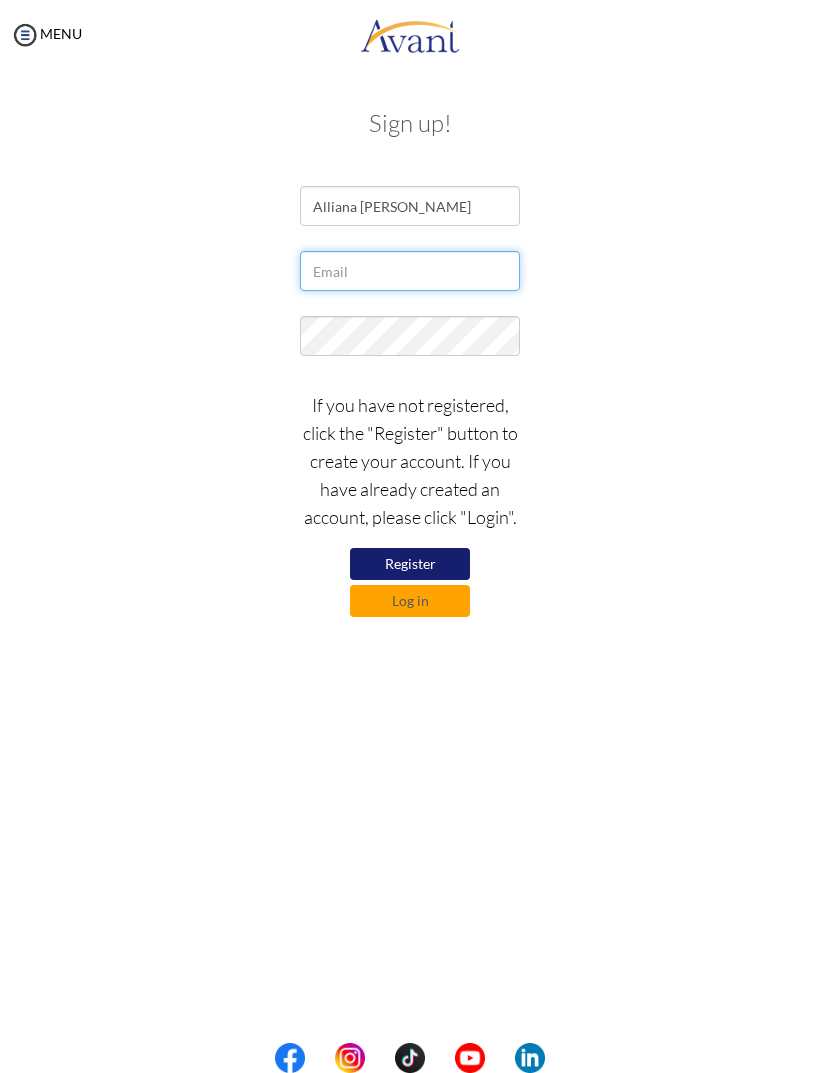 type on "allianacarandang@gmail.com" 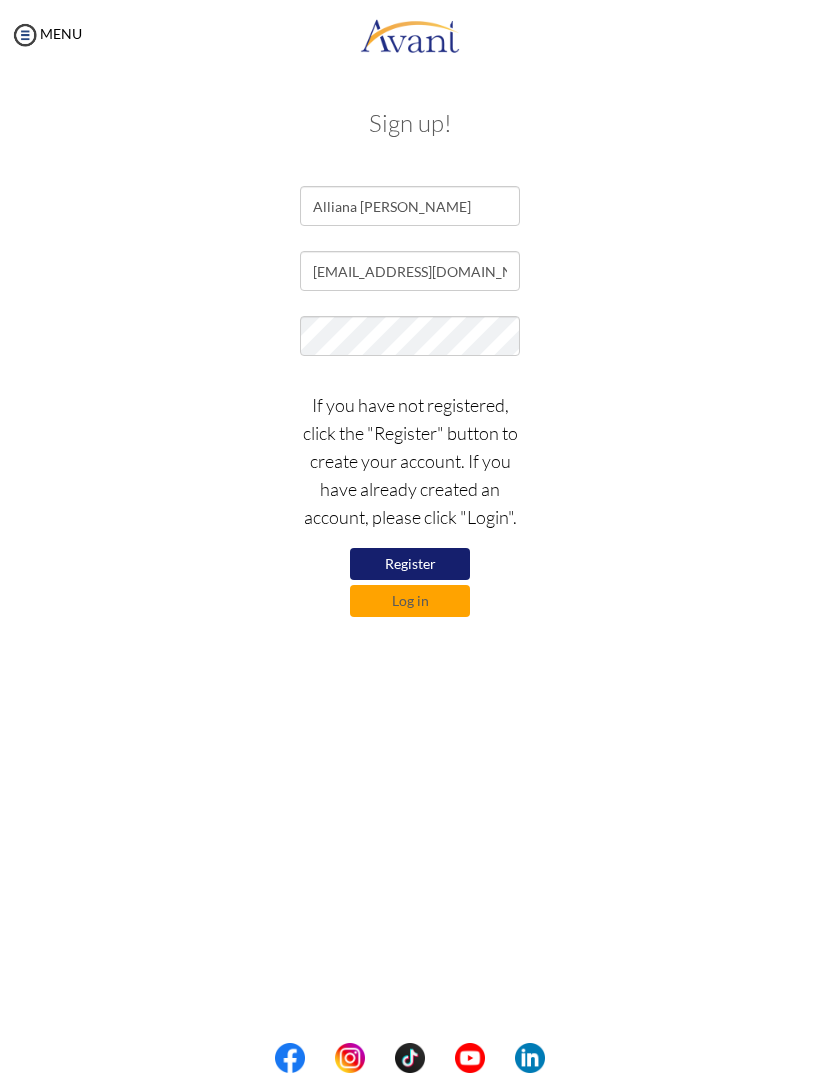 click on "Alliana Sophia Carandang
allianacarandang@gmail.com
If you have not registered, click the "Register" button to create your account. If you have already created an account, please click "Login".
Register
Log in" at bounding box center (410, 401) 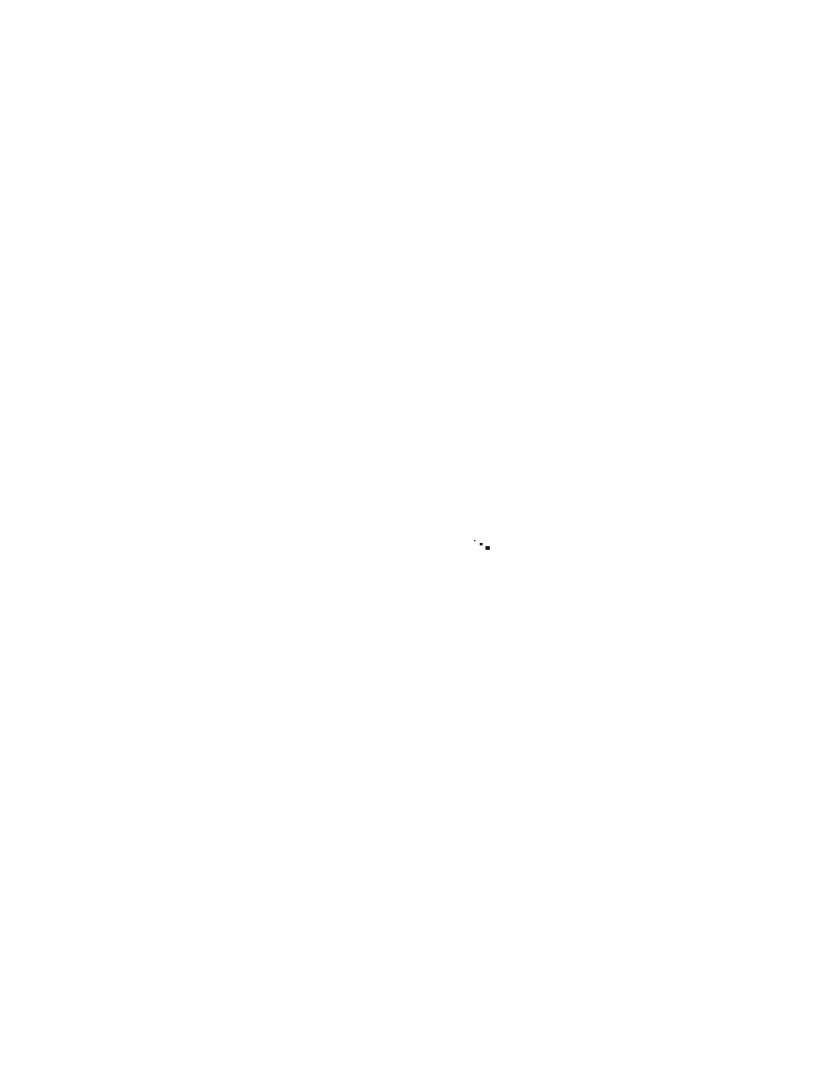 scroll, scrollTop: 0, scrollLeft: 0, axis: both 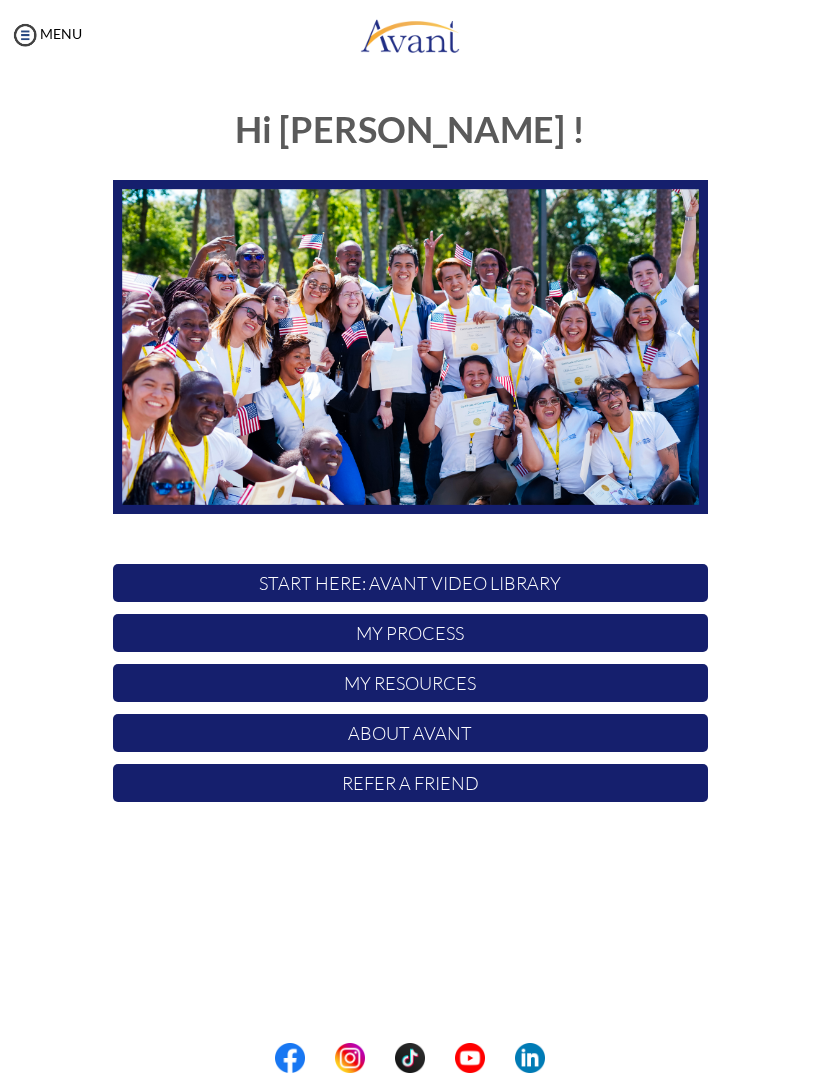 click on "My Process" at bounding box center (410, 633) 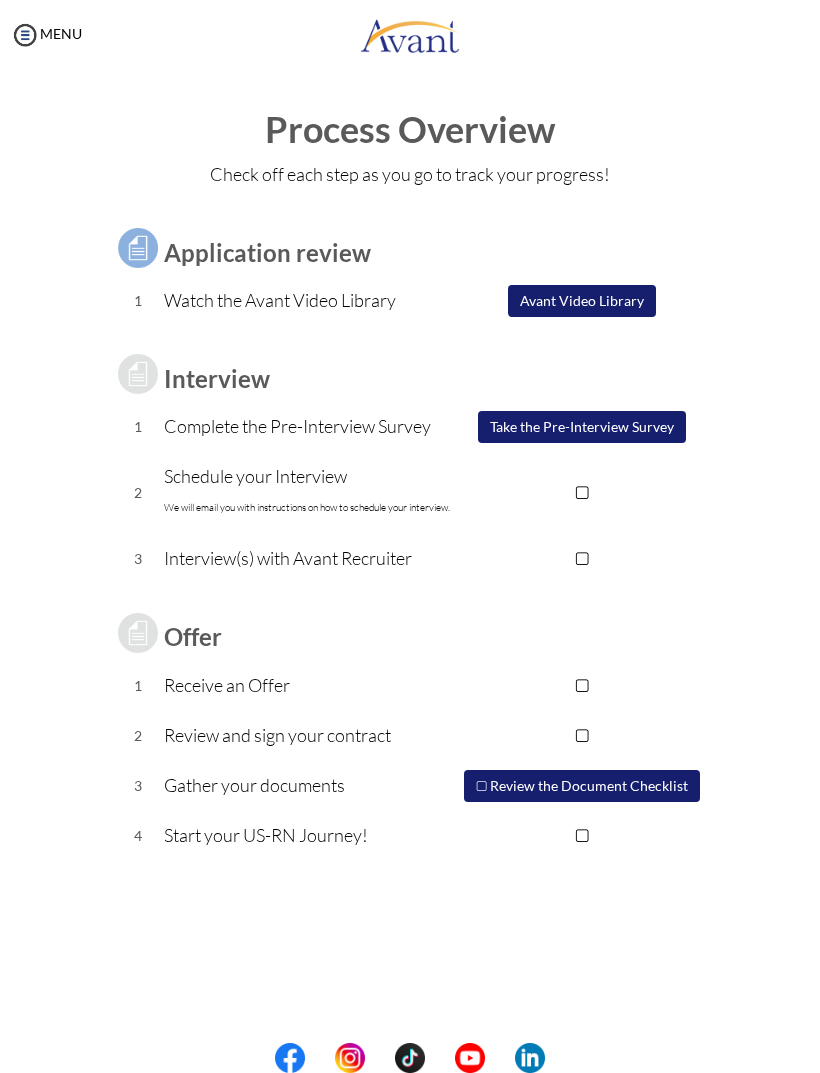 click on "▢ Review the Document Checklist" at bounding box center (582, 786) 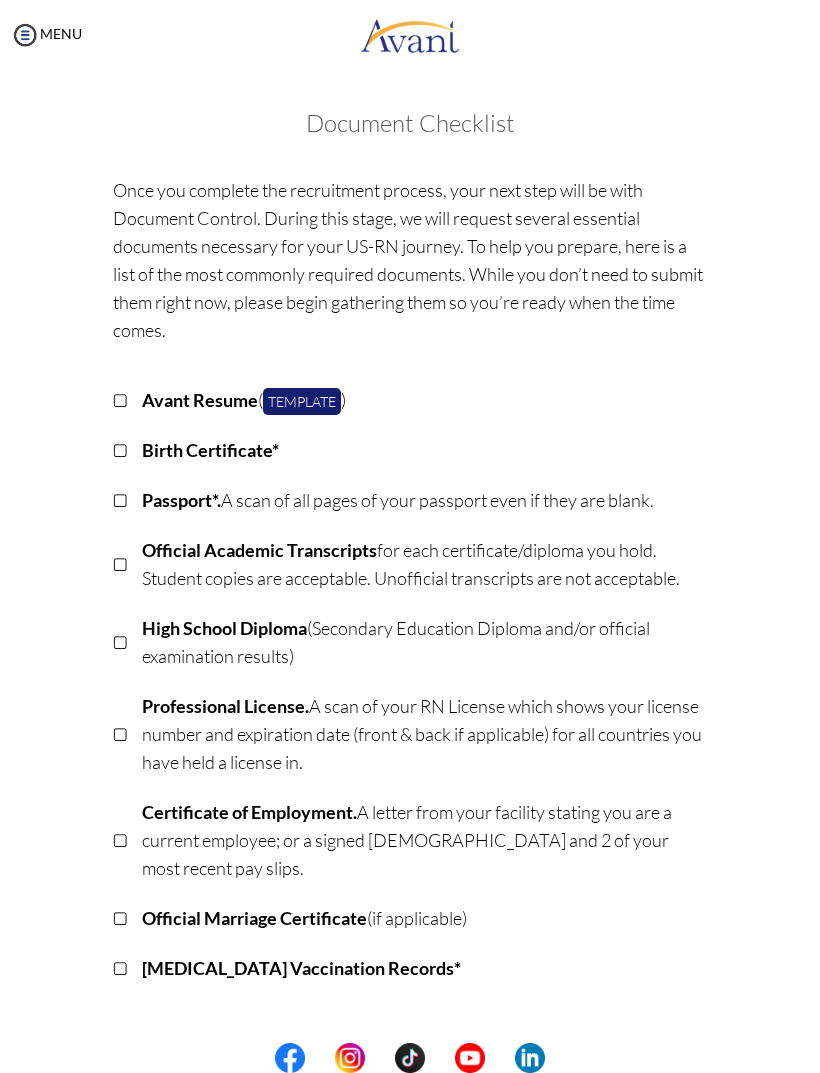 scroll, scrollTop: 0, scrollLeft: 0, axis: both 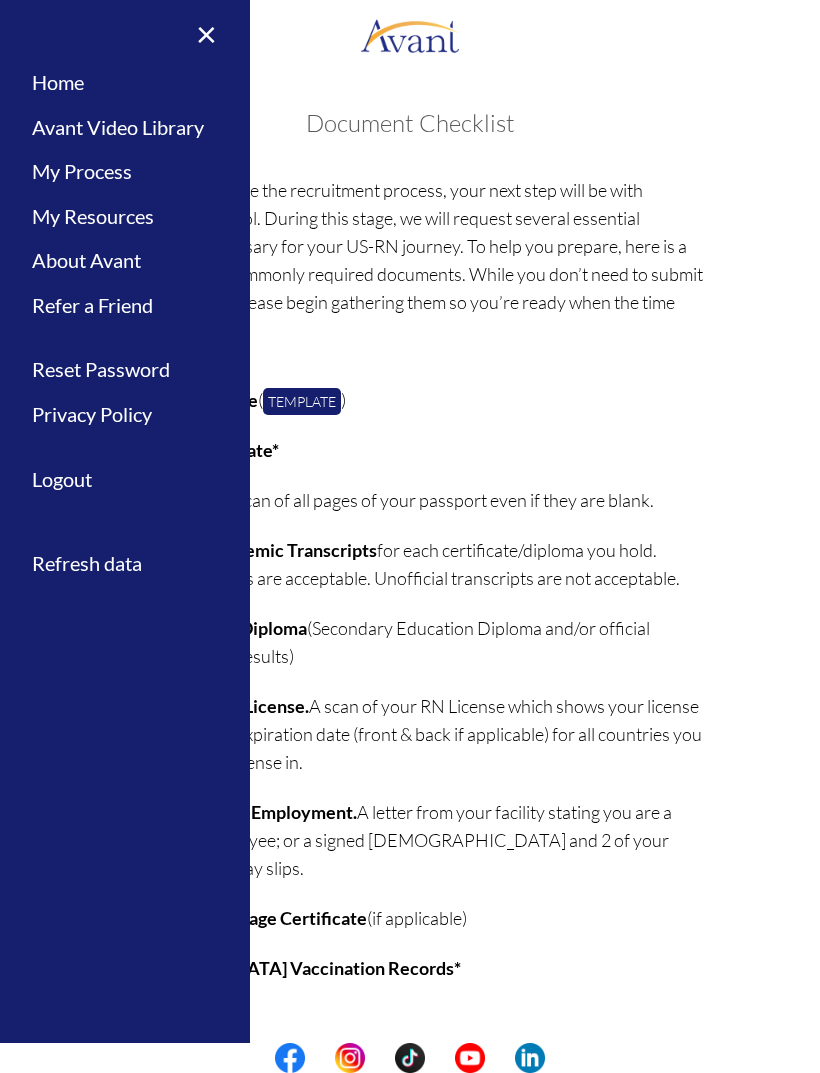 click on "My Process" at bounding box center [125, 171] 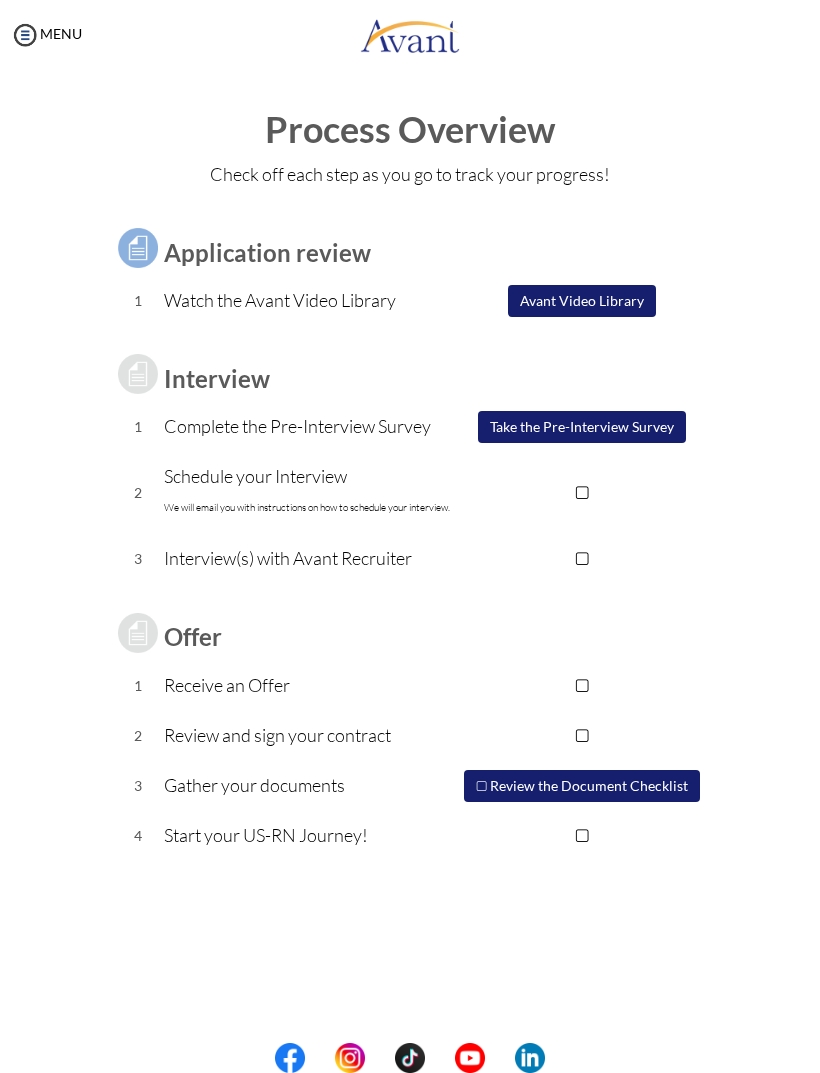 click on "Avant Video Library" at bounding box center [582, 301] 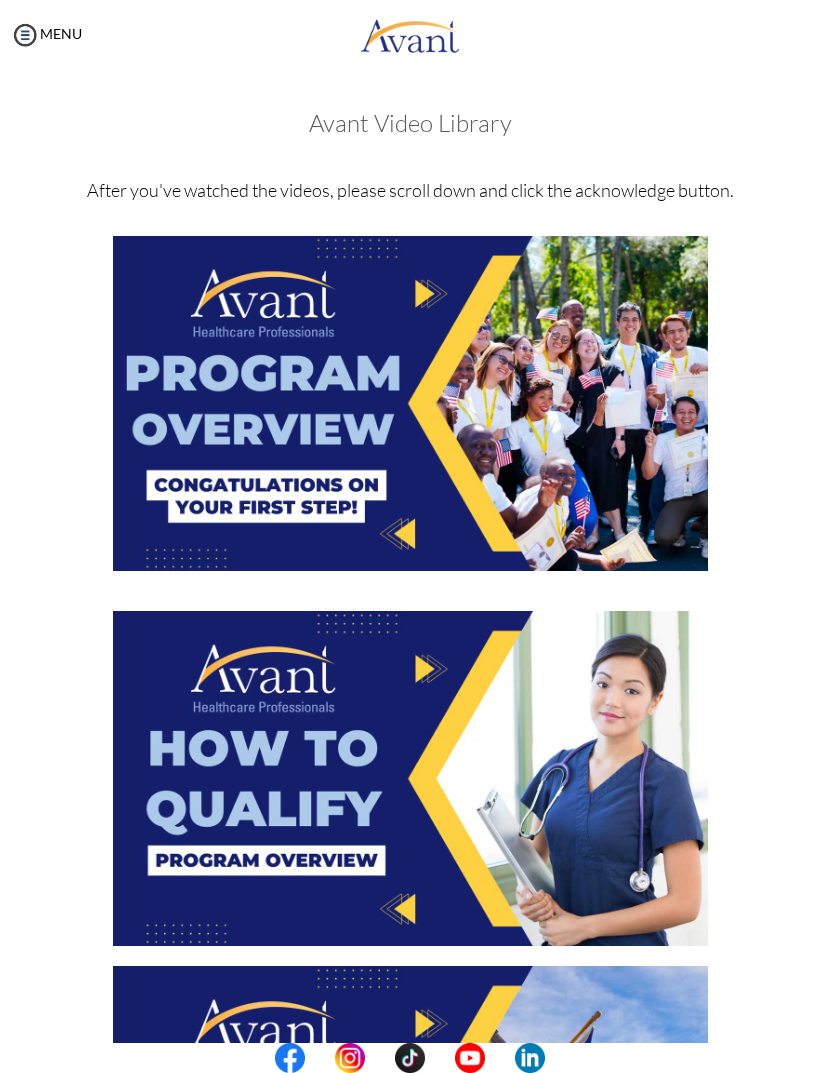 click at bounding box center (410, 403) 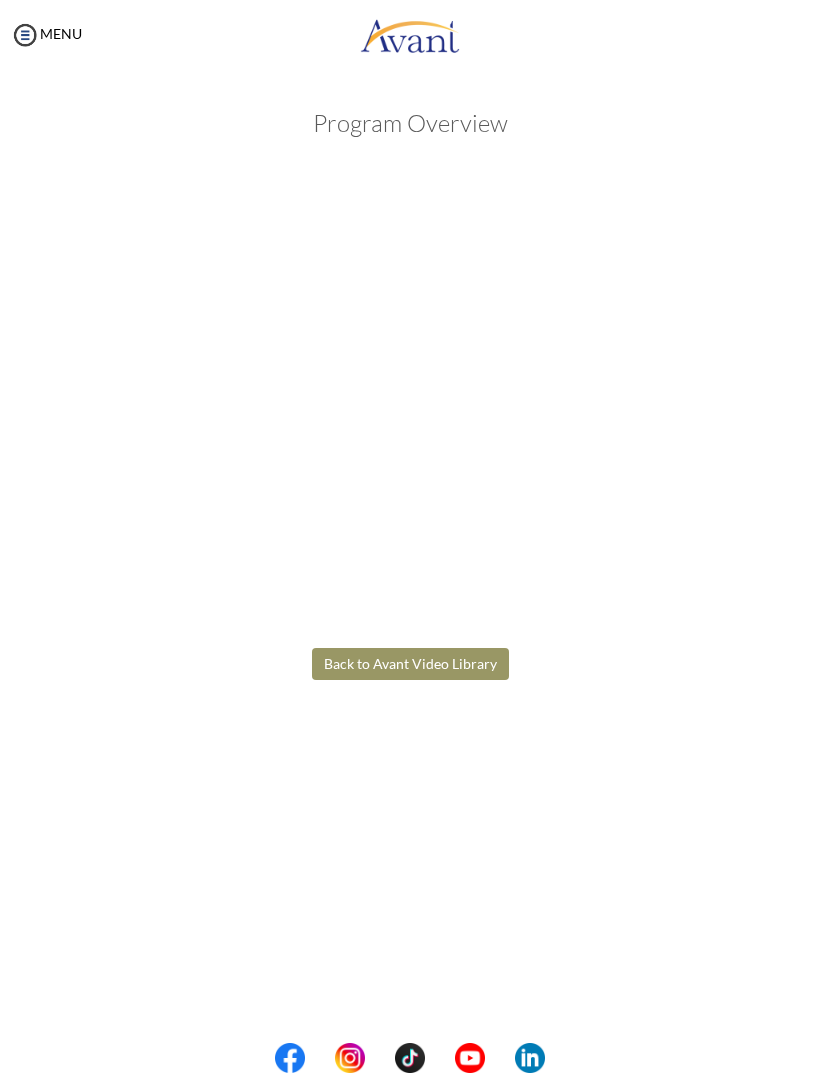 click on "Maintenance break. Please come back in 2 hours.
MENU
My Status
What is the next step?
We would like you to watch the introductory video Begin with Avant
We would like you to watch the program video Watch Program Video
We would like you to complete English exam Take Language Test
We would like you to complete clinical assessment Take Clinical Test
We would like you to complete qualification survey Take Qualification Survey
We would like you to watch expectations video Watch Expectations Video
You will be contacted by recruiter to schedule a call.
Your application is being reviewed. Please check your email regularly.
Process Overview
Check off each step as you go to track your progress!
1" at bounding box center (410, 536) 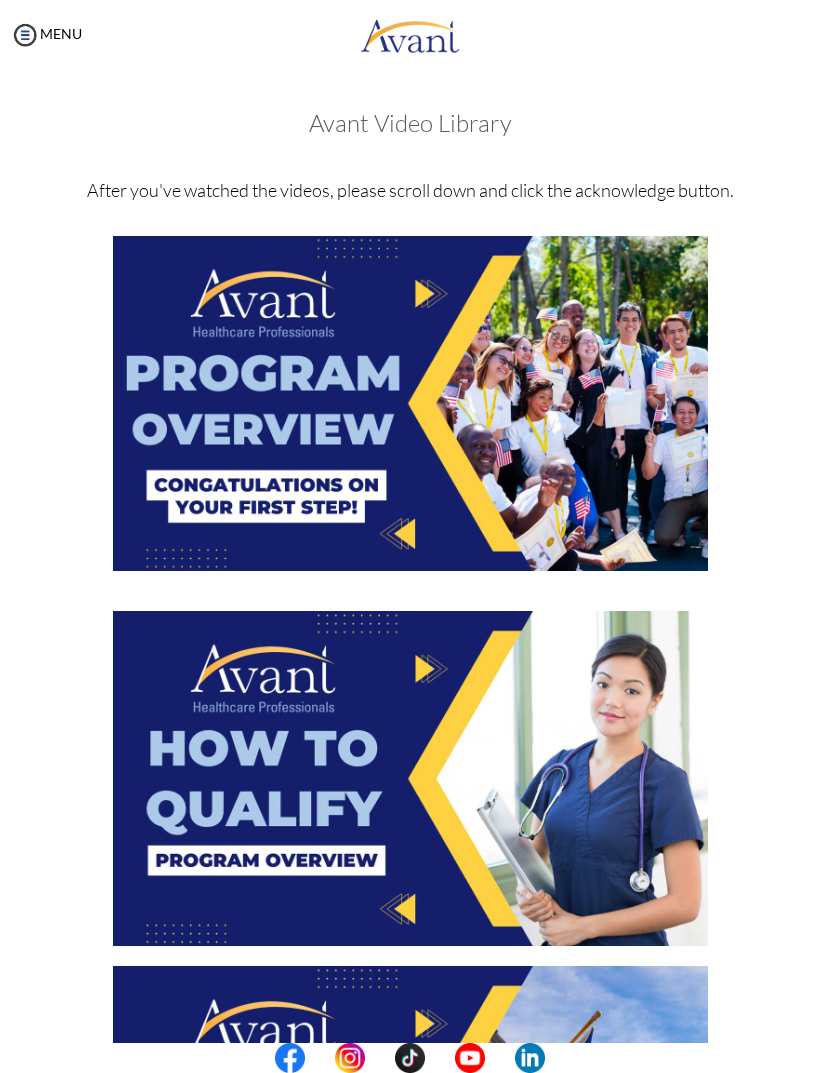 scroll, scrollTop: 190, scrollLeft: 0, axis: vertical 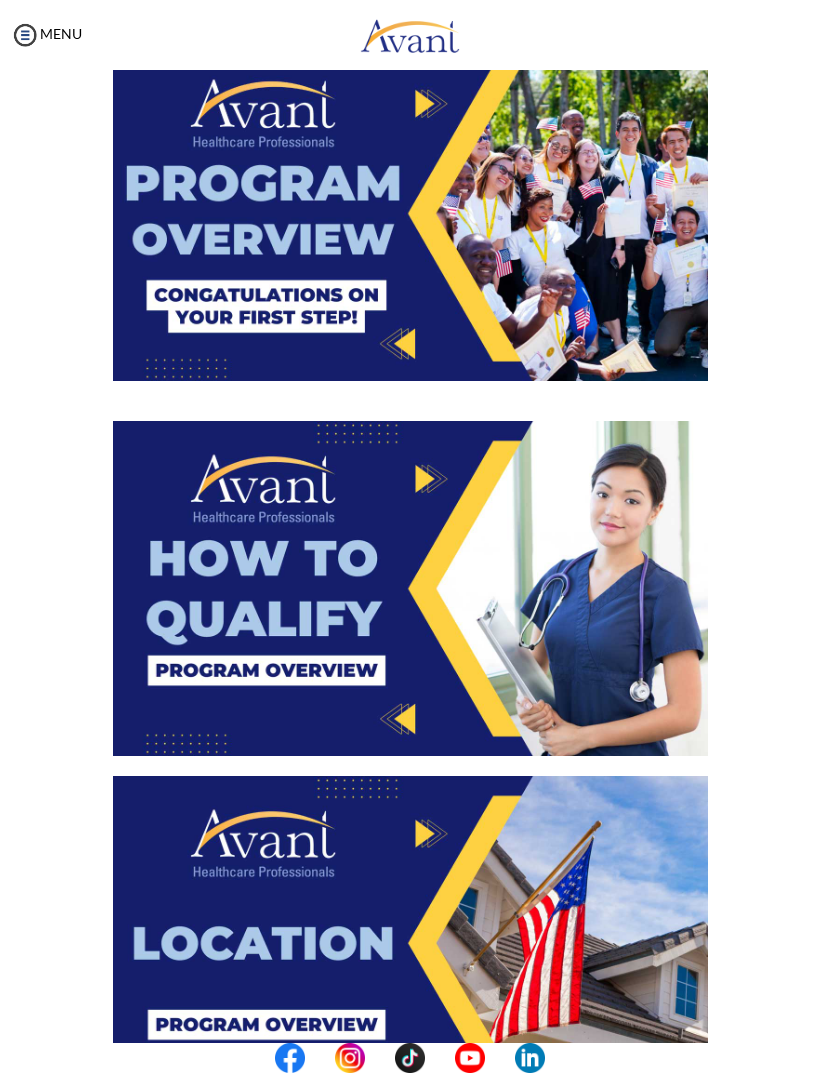 click at bounding box center [410, 588] 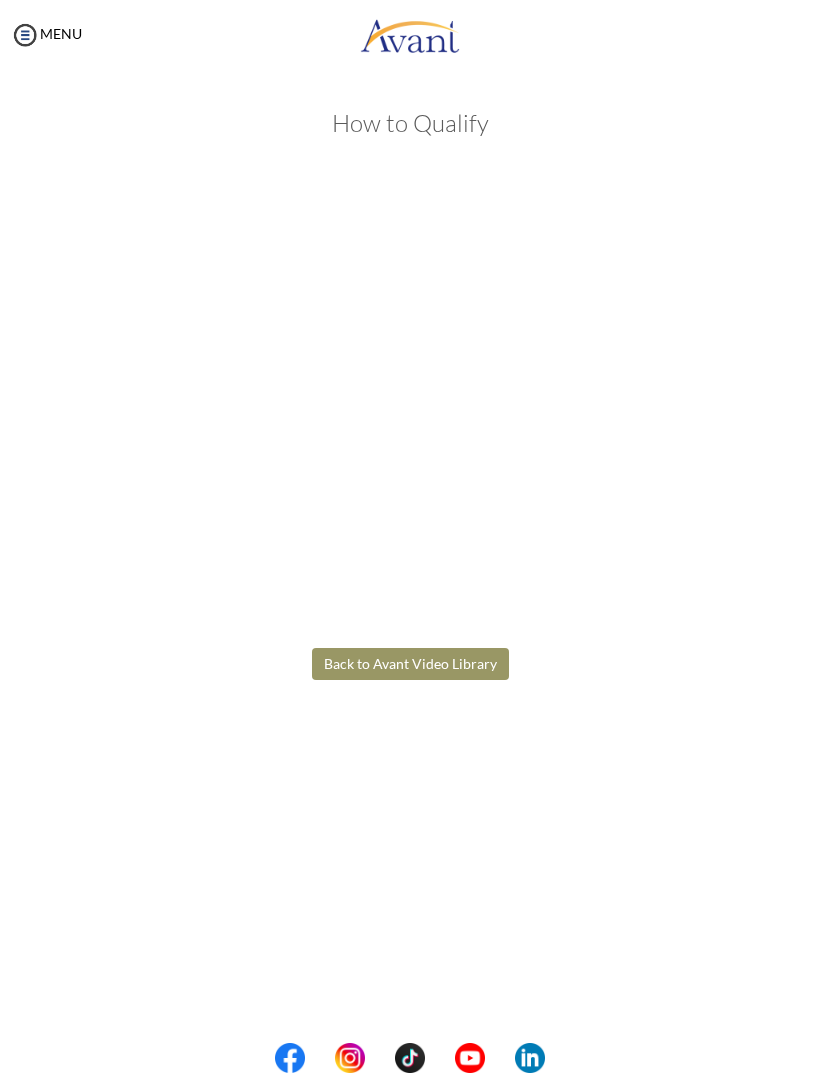 click on "Maintenance break. Please come back in 2 hours.
MENU
My Status
What is the next step?
We would like you to watch the introductory video Begin with Avant
We would like you to watch the program video Watch Program Video
We would like you to complete English exam Take Language Test
We would like you to complete clinical assessment Take Clinical Test
We would like you to complete qualification survey Take Qualification Survey
We would like you to watch expectations video Watch Expectations Video
You will be contacted by recruiter to schedule a call.
Your application is being reviewed. Please check your email regularly.
Process Overview
Check off each step as you go to track your progress!
1" at bounding box center [410, 536] 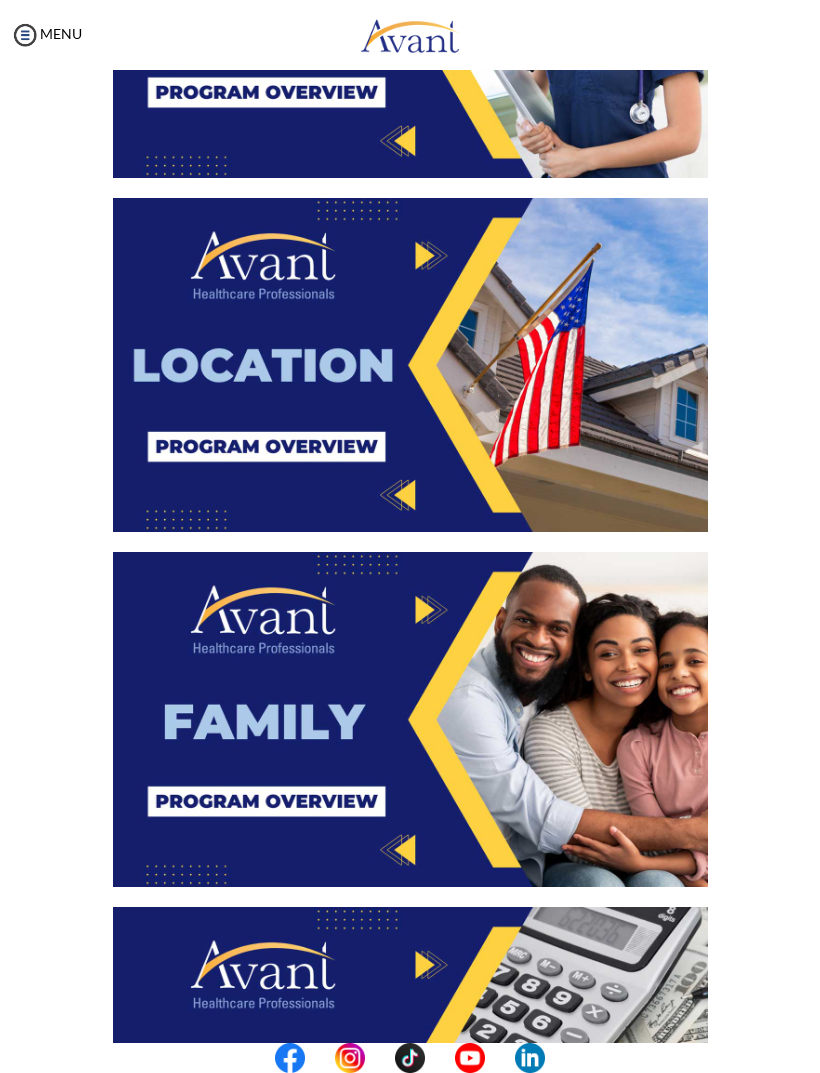 scroll, scrollTop: 796, scrollLeft: 0, axis: vertical 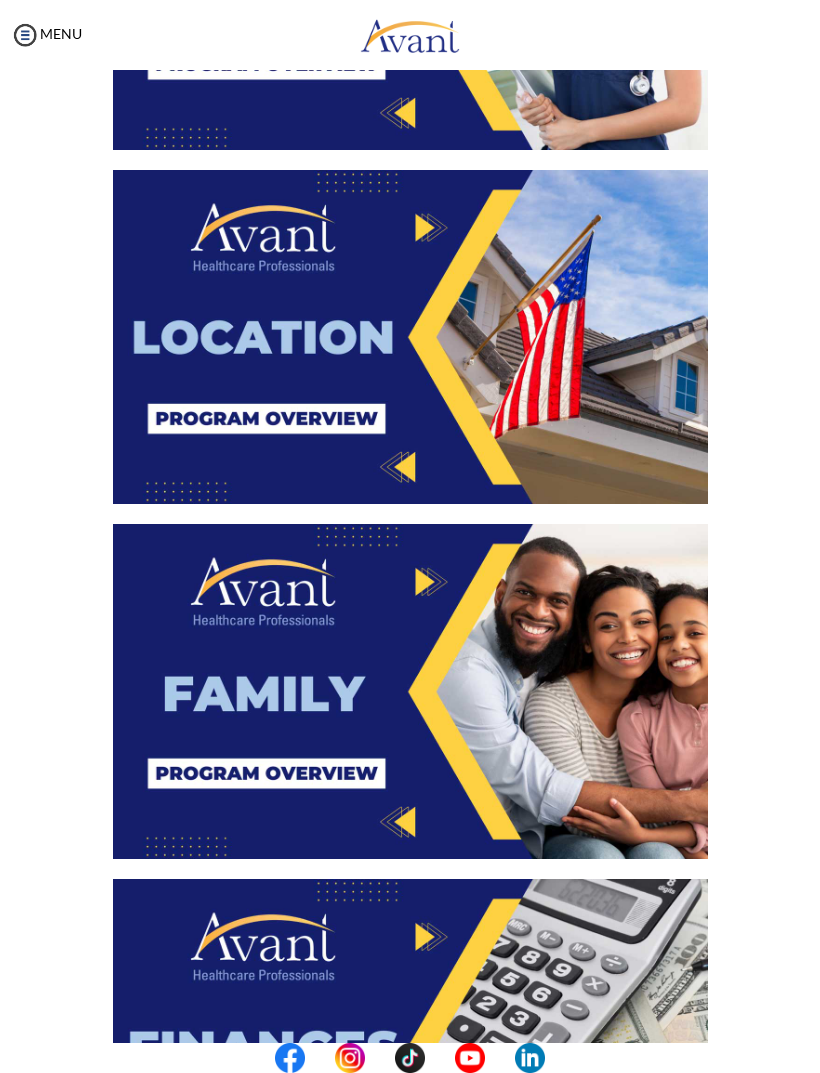 click at bounding box center (410, 337) 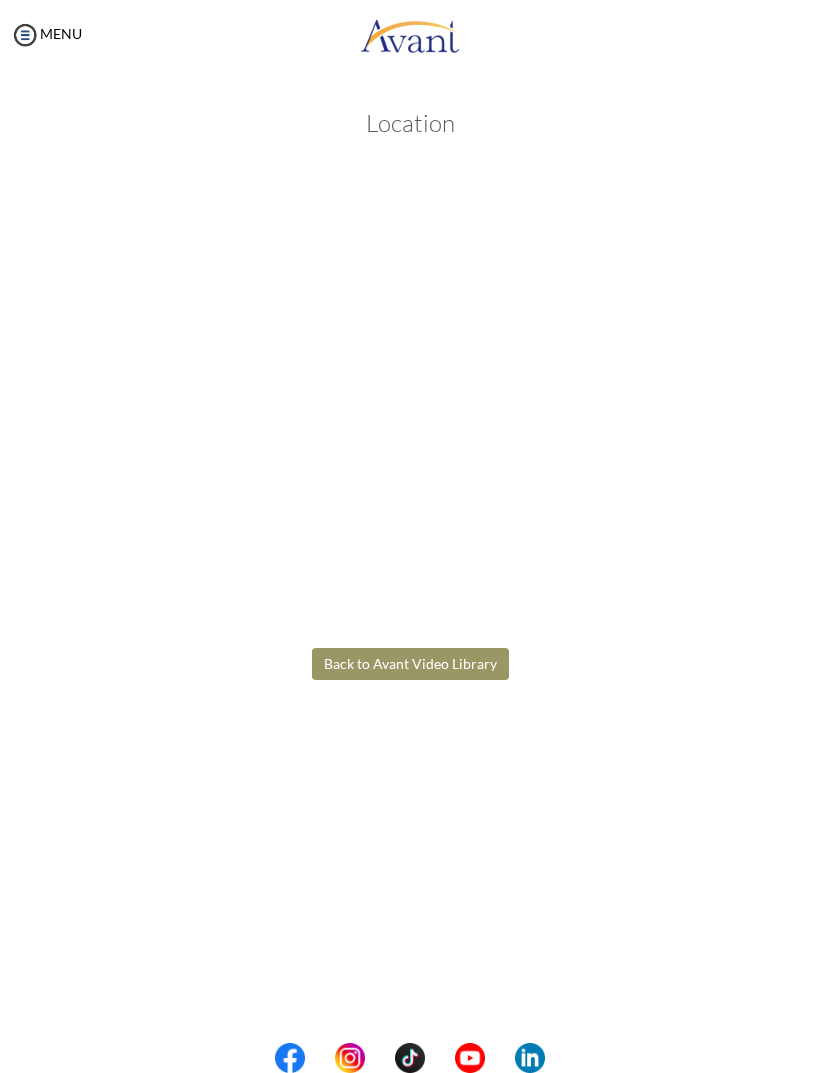 click on "Maintenance break. Please come back in 2 hours.
MENU
My Status
What is the next step?
We would like you to watch the introductory video Begin with Avant
We would like you to watch the program video Watch Program Video
We would like you to complete English exam Take Language Test
We would like you to complete clinical assessment Take Clinical Test
We would like you to complete qualification survey Take Qualification Survey
We would like you to watch expectations video Watch Expectations Video
You will be contacted by recruiter to schedule a call.
Your application is being reviewed. Please check your email regularly.
Process Overview
Check off each step as you go to track your progress!
1" at bounding box center [410, 536] 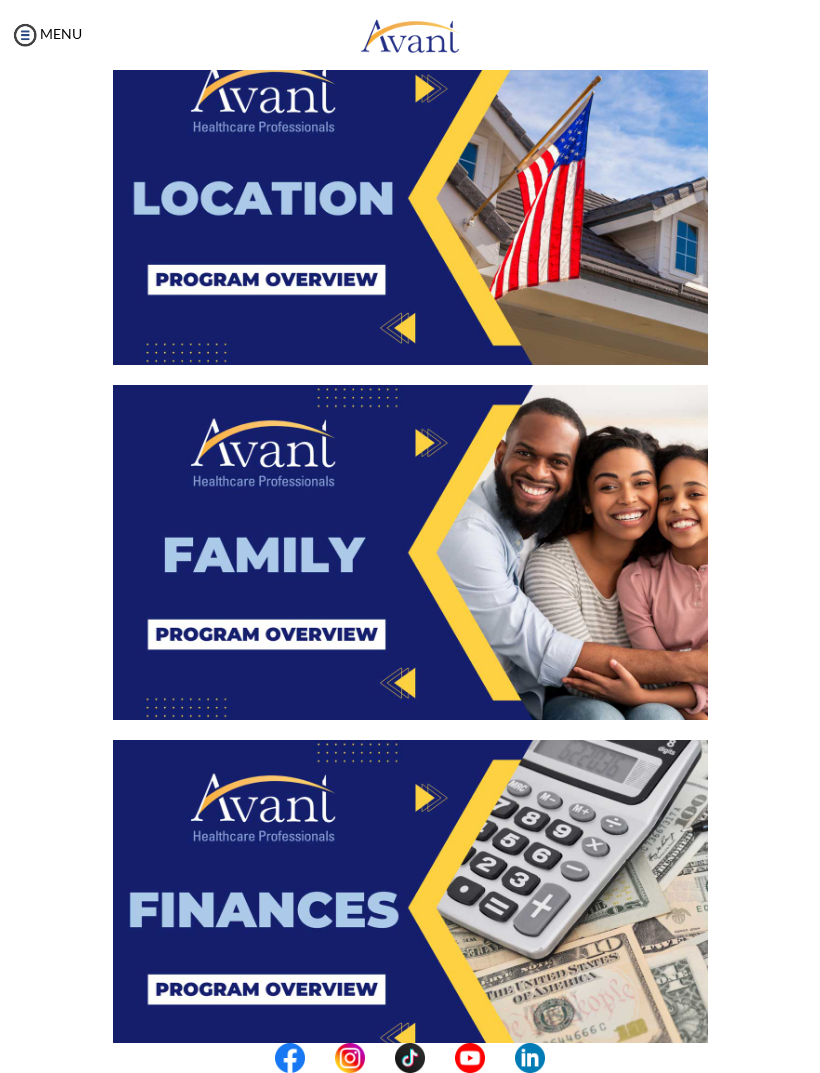 scroll, scrollTop: 917, scrollLeft: 0, axis: vertical 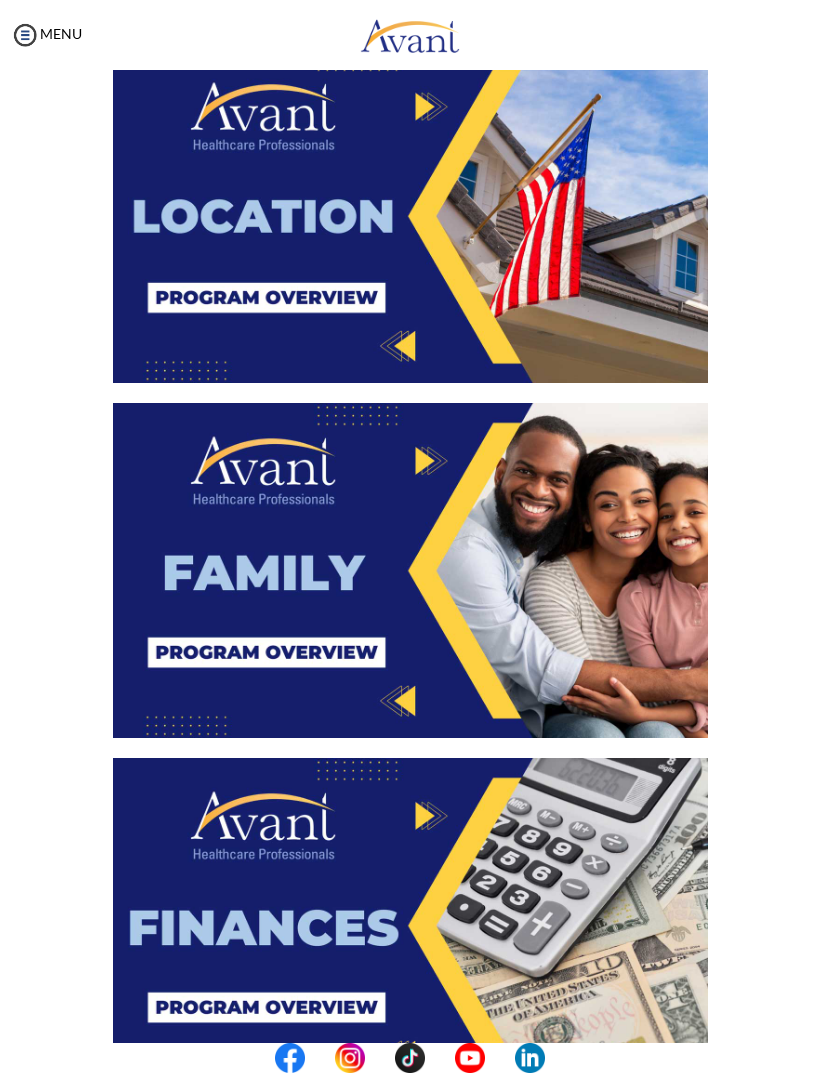 click at bounding box center [410, 570] 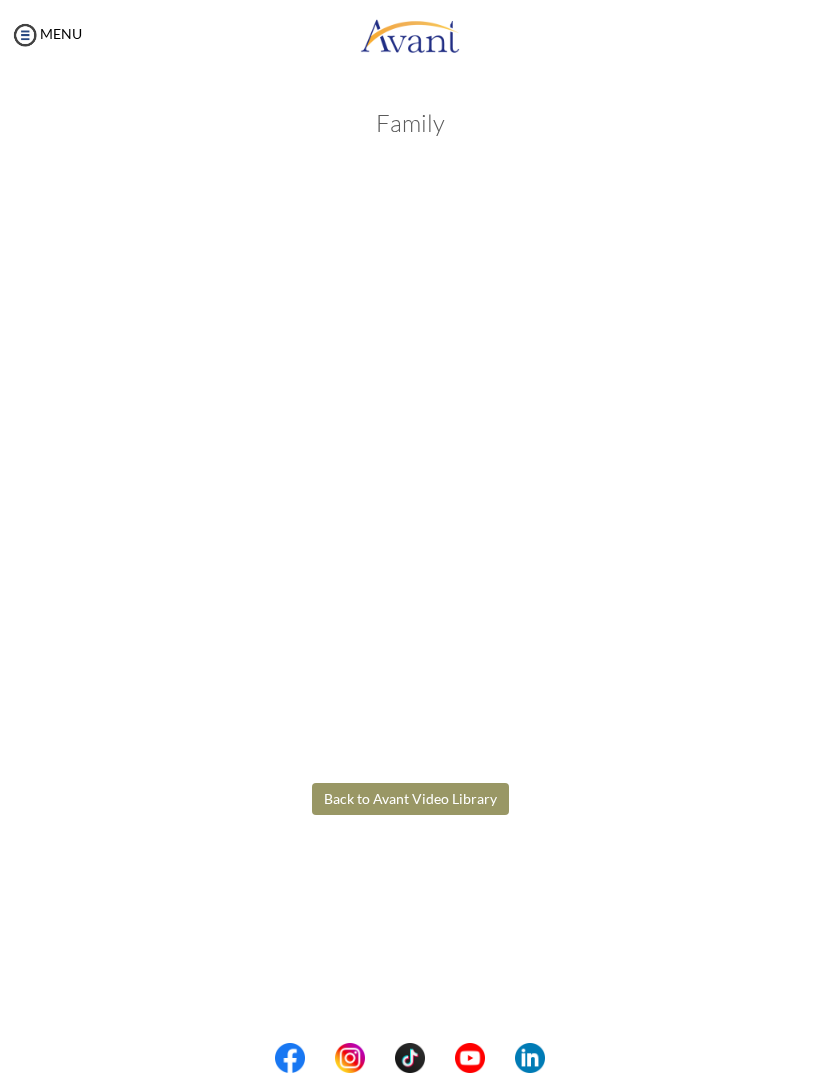 click on "Maintenance break. Please come back in 2 hours.
MENU
My Status
What is the next step?
We would like you to watch the introductory video Begin with Avant
We would like you to watch the program video Watch Program Video
We would like you to complete English exam Take Language Test
We would like you to complete clinical assessment Take Clinical Test
We would like you to complete qualification survey Take Qualification Survey
We would like you to watch expectations video Watch Expectations Video
You will be contacted by recruiter to schedule a call.
Your application is being reviewed. Please check your email regularly.
Process Overview
Check off each step as you go to track your progress!
1" at bounding box center [410, 536] 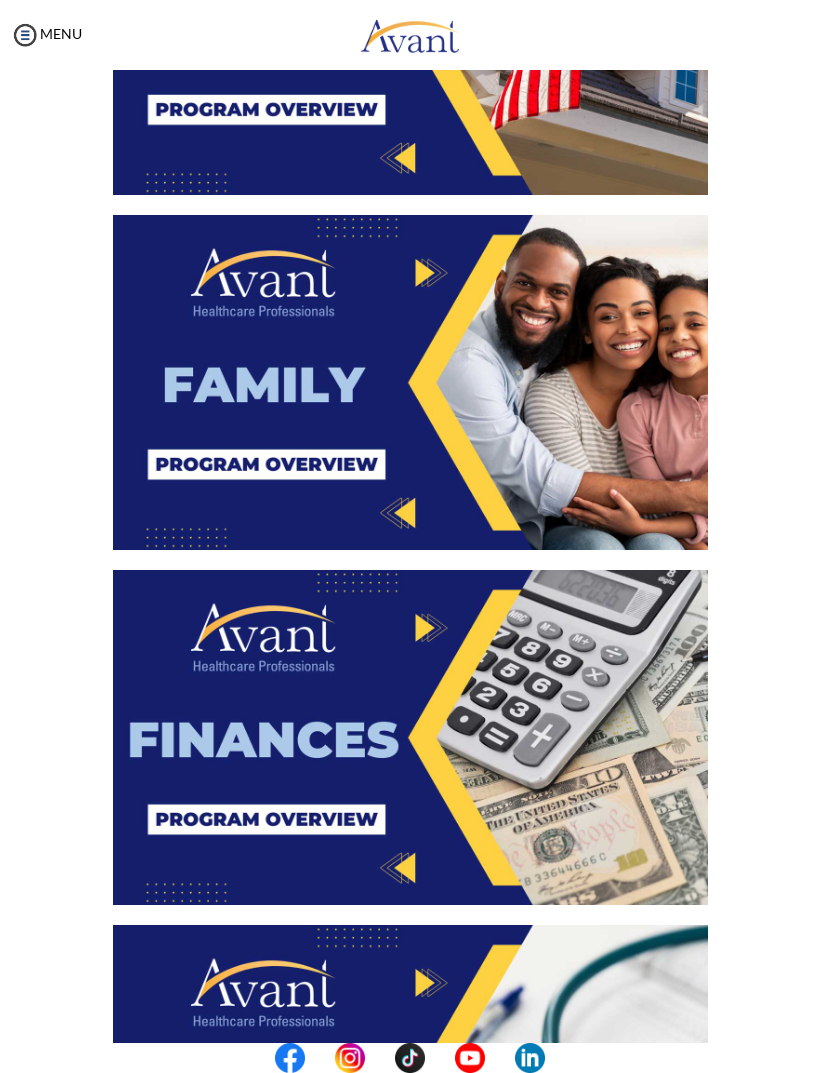 scroll, scrollTop: 1324, scrollLeft: 0, axis: vertical 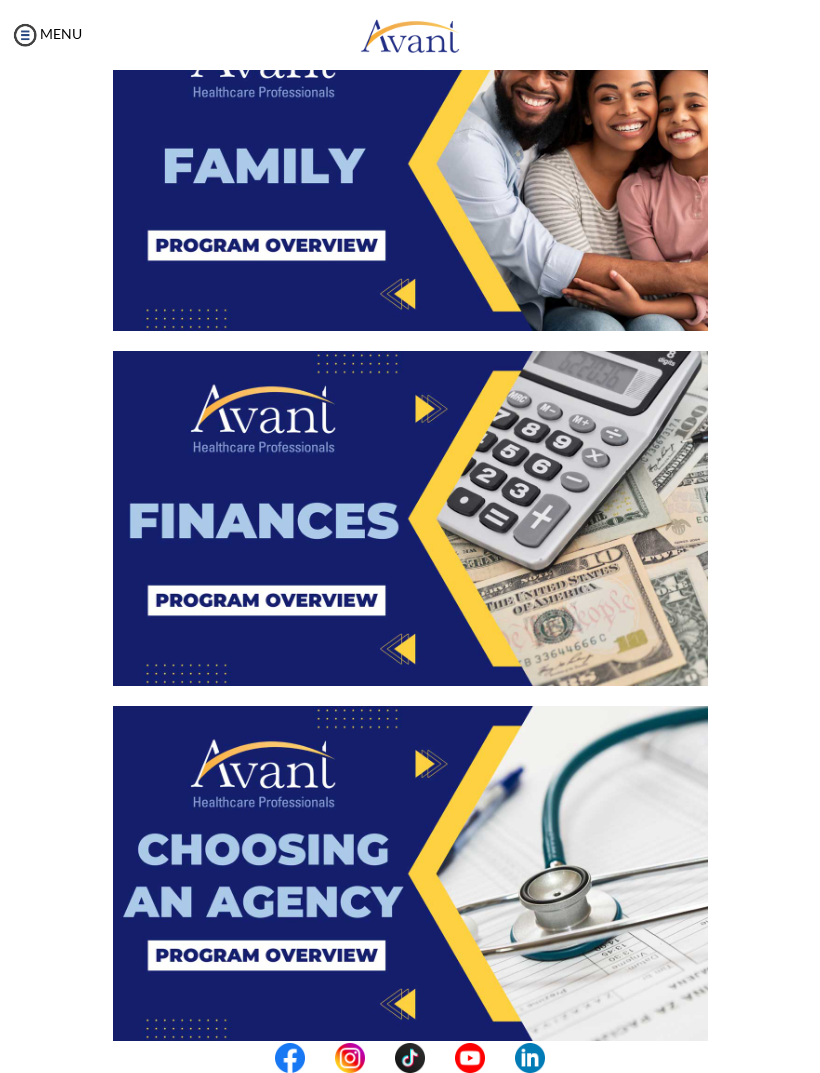 click at bounding box center (410, 518) 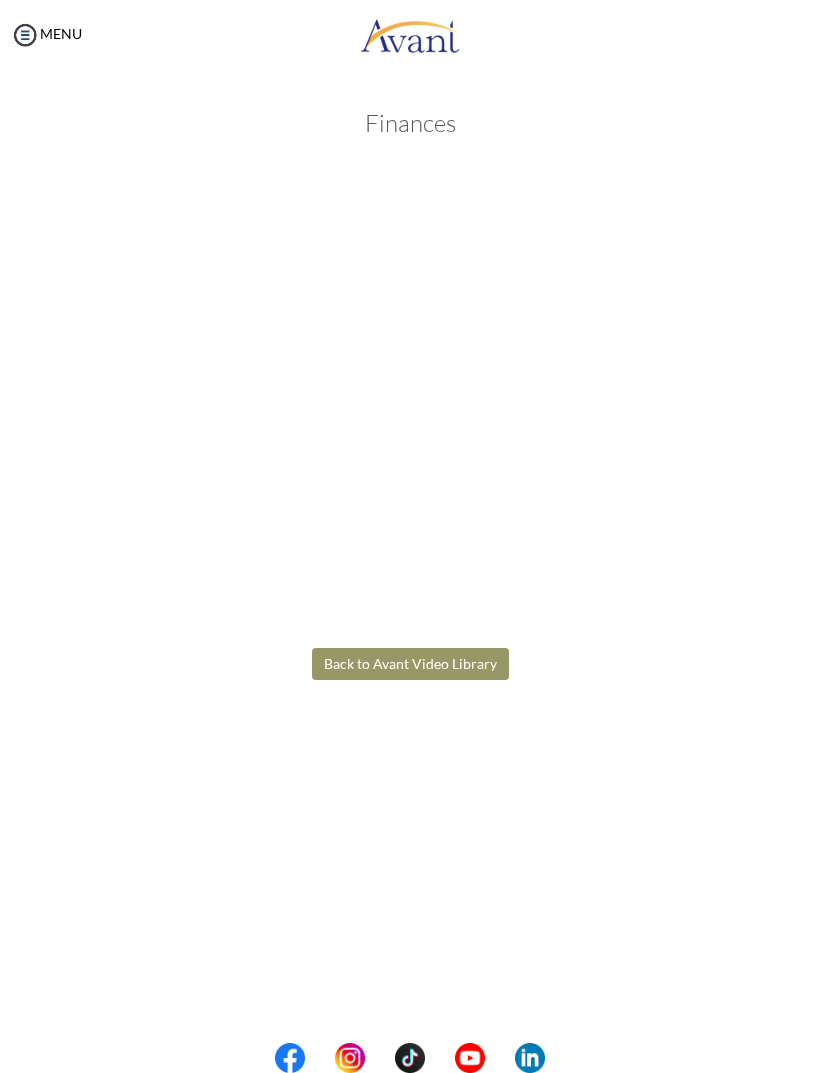 click on "Maintenance break. Please come back in 2 hours.
MENU
My Status
What is the next step?
We would like you to watch the introductory video Begin with Avant
We would like you to watch the program video Watch Program Video
We would like you to complete English exam Take Language Test
We would like you to complete clinical assessment Take Clinical Test
We would like you to complete qualification survey Take Qualification Survey
We would like you to watch expectations video Watch Expectations Video
You will be contacted by recruiter to schedule a call.
Your application is being reviewed. Please check your email regularly.
Process Overview
Check off each step as you go to track your progress!
1" at bounding box center (410, 536) 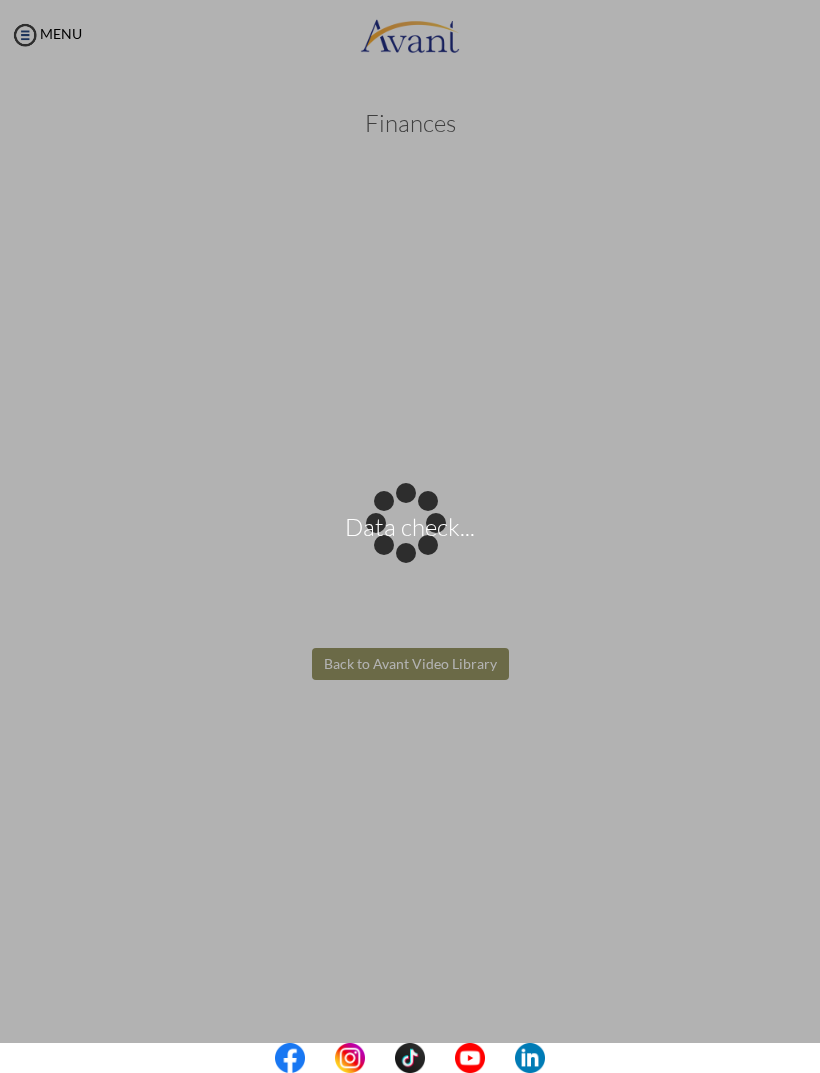 click on "Data check..." at bounding box center (410, 537) 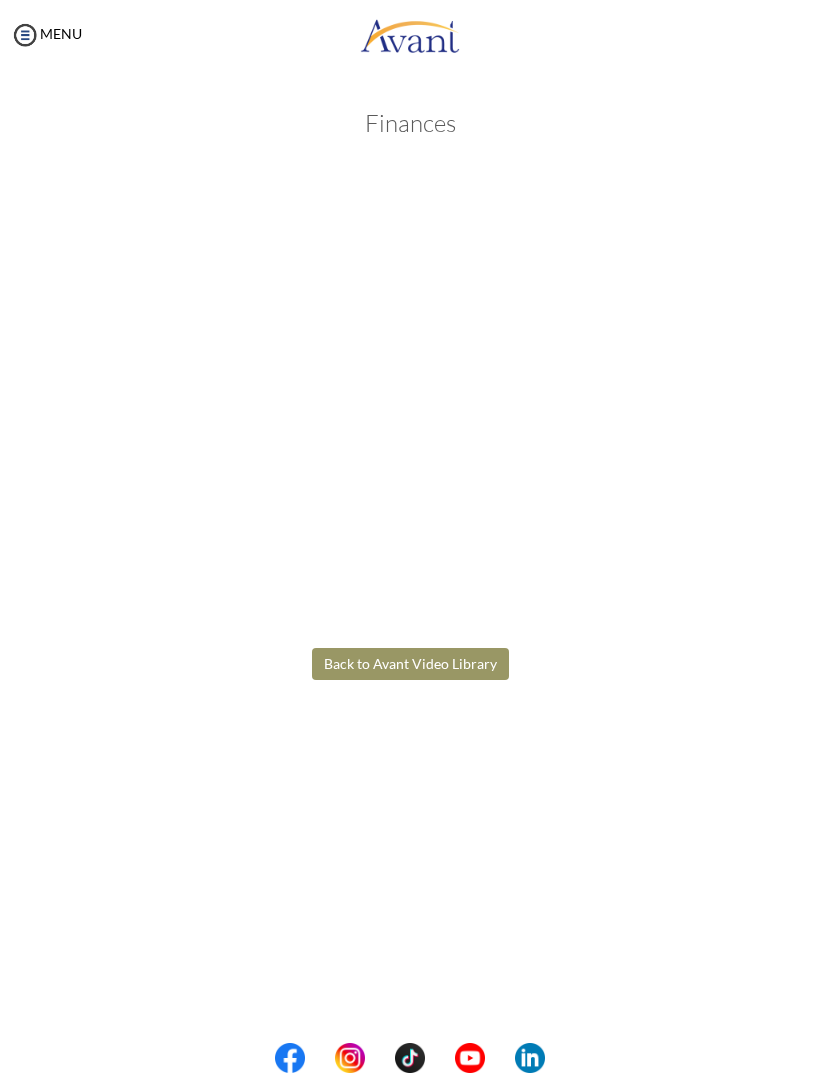 click on "Back to Avant Video Library" at bounding box center (410, 664) 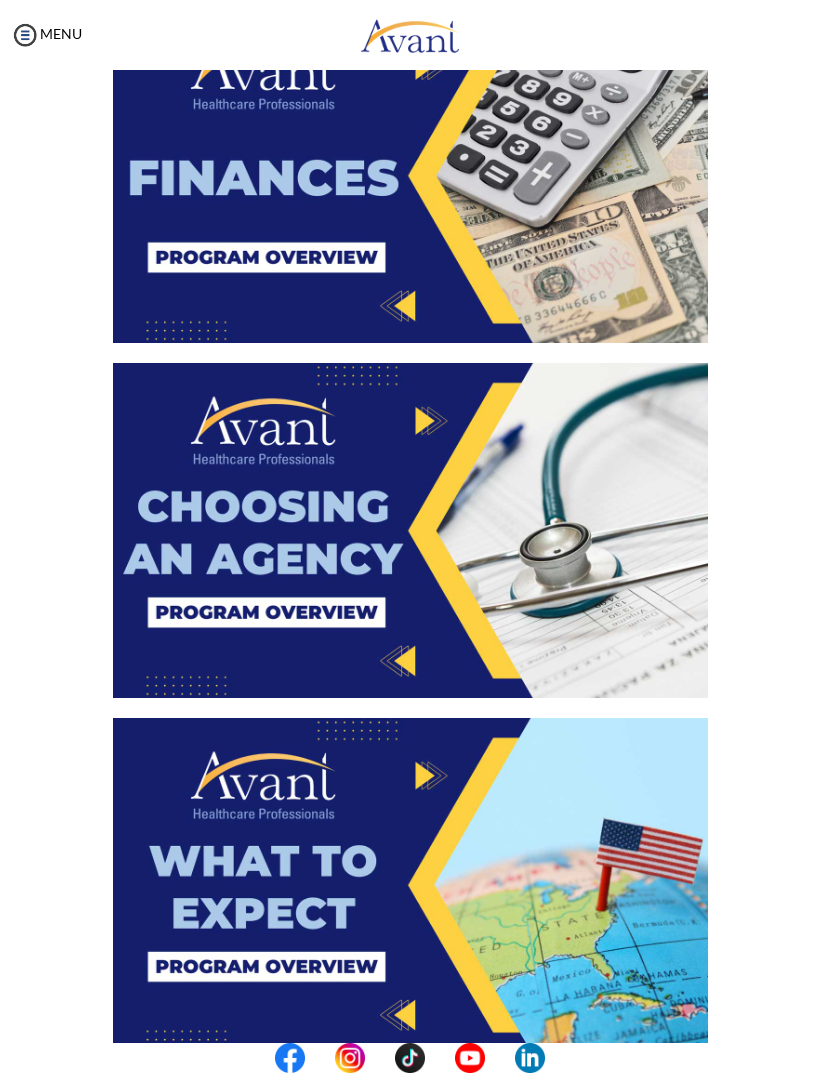 scroll, scrollTop: 1691, scrollLeft: 0, axis: vertical 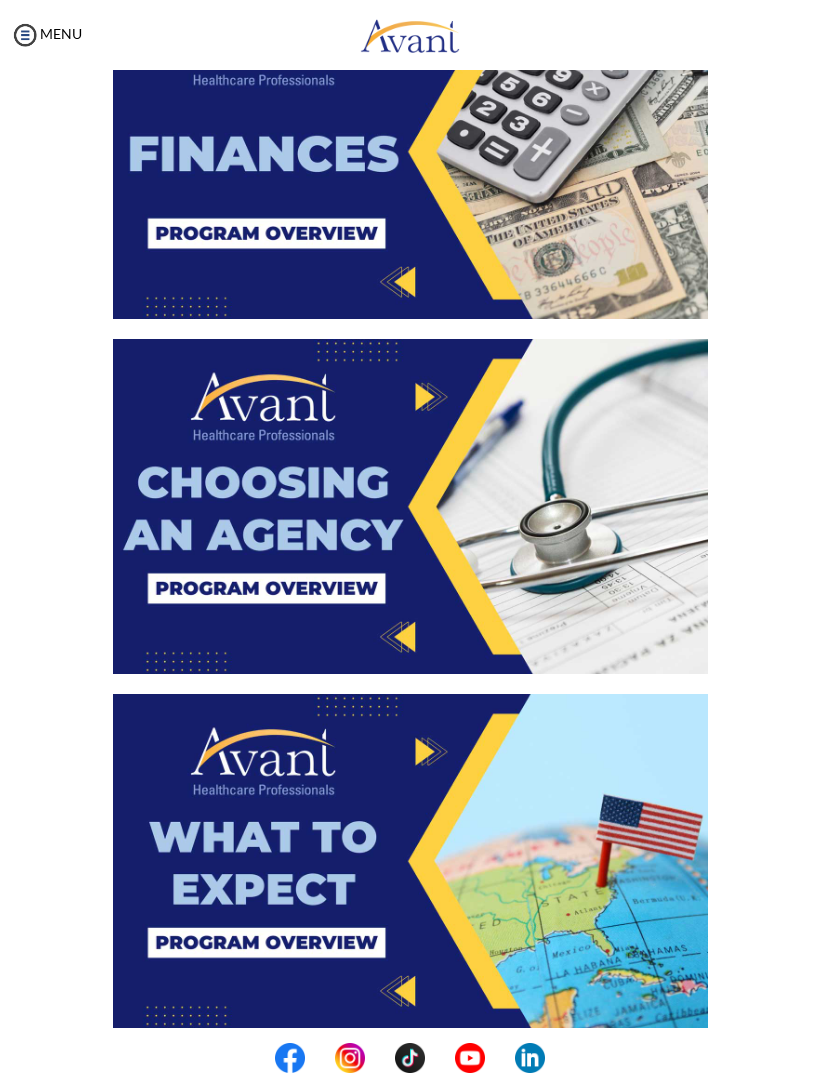 click at bounding box center (410, 506) 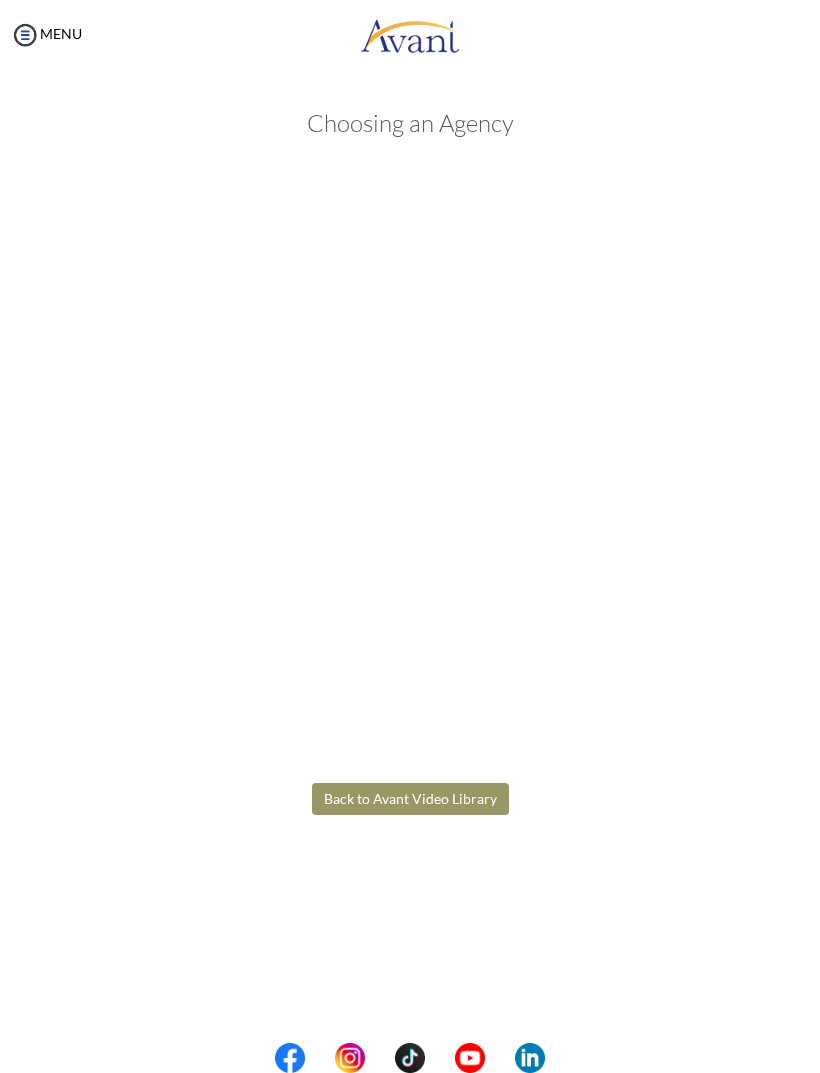 click on "Maintenance break. Please come back in 2 hours.
MENU
My Status
What is the next step?
We would like you to watch the introductory video Begin with Avant
We would like you to watch the program video Watch Program Video
We would like you to complete English exam Take Language Test
We would like you to complete clinical assessment Take Clinical Test
We would like you to complete qualification survey Take Qualification Survey
We would like you to watch expectations video Watch Expectations Video
You will be contacted by recruiter to schedule a call.
Your application is being reviewed. Please check your email regularly.
Process Overview
Check off each step as you go to track your progress!
1" at bounding box center [410, 536] 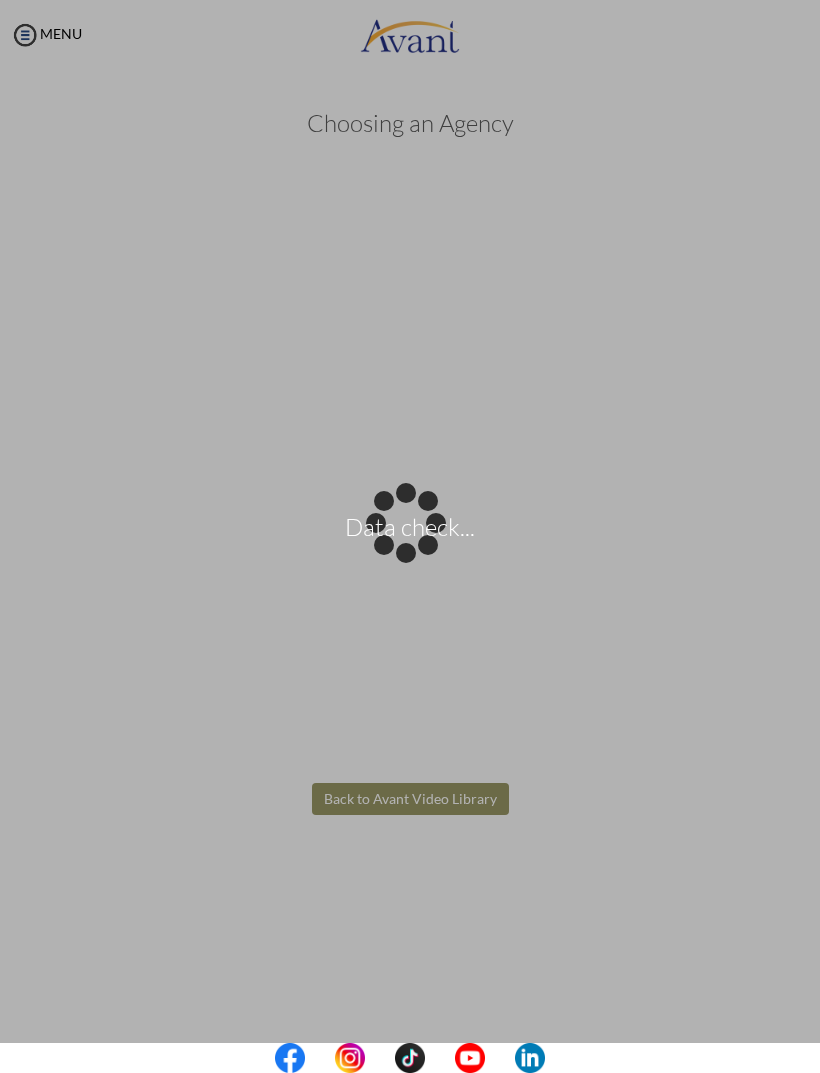 click on "Data check..." at bounding box center [410, 537] 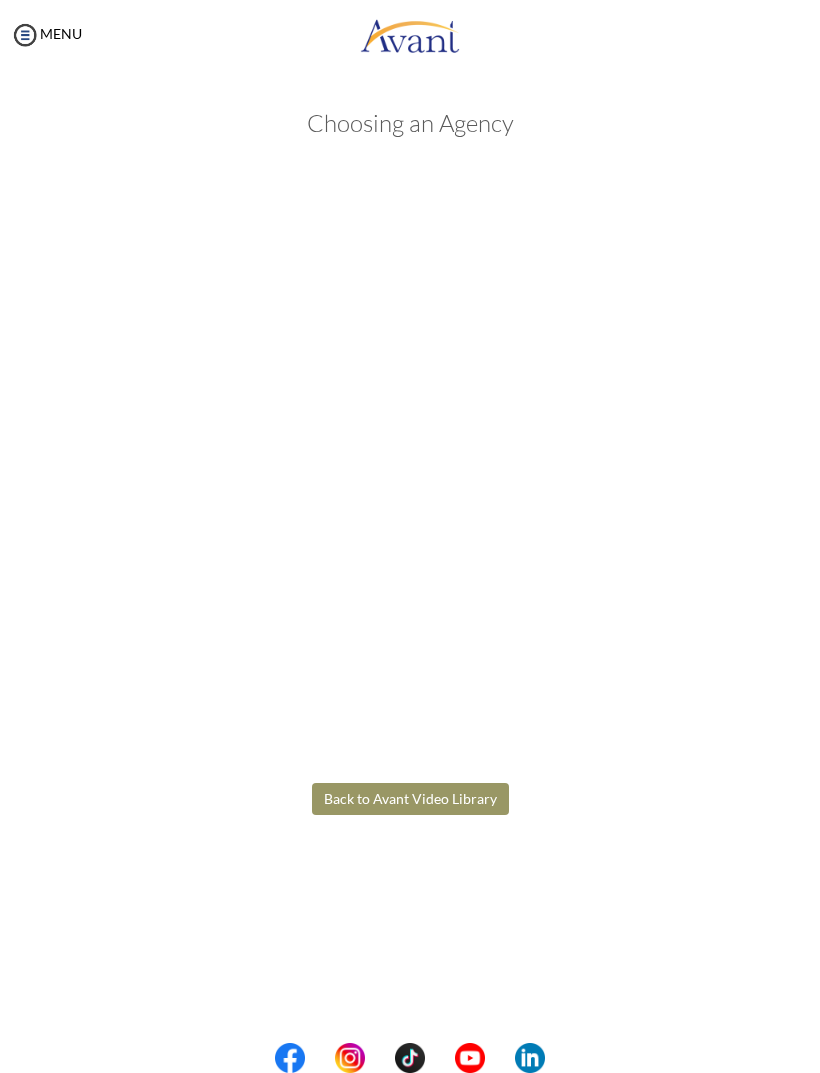 click on "Back to Avant Video Library" at bounding box center (410, 799) 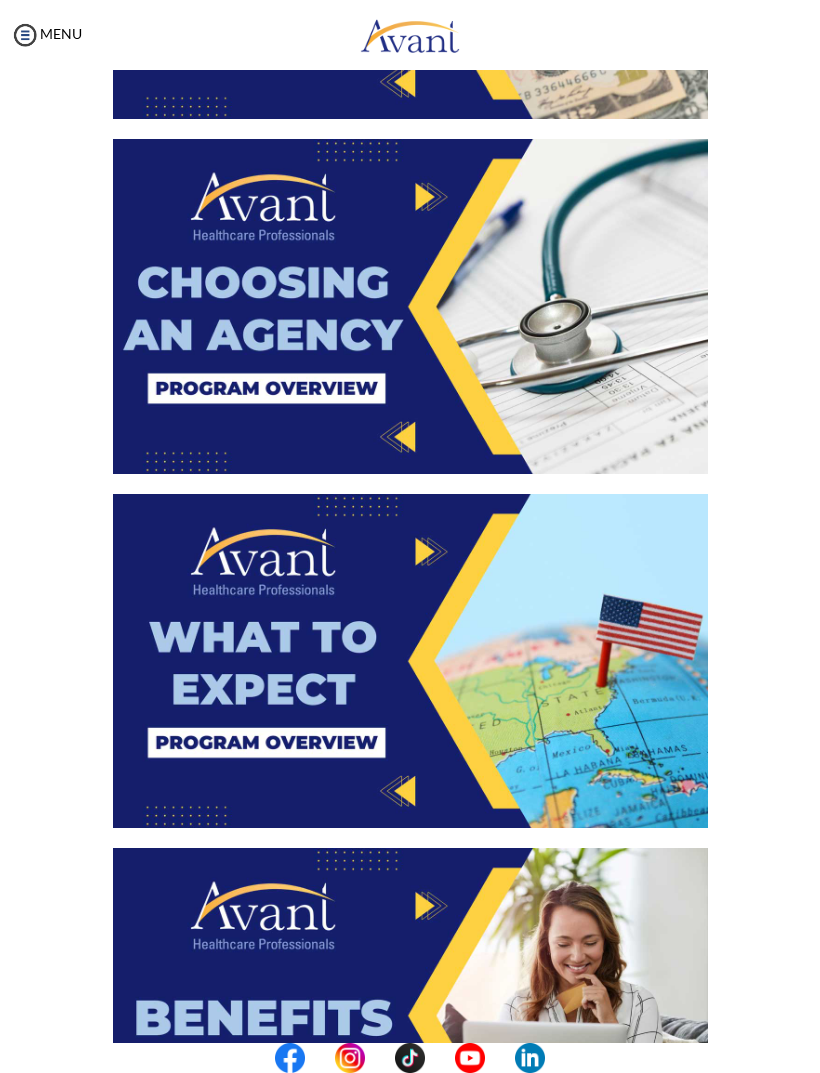 scroll, scrollTop: 1888, scrollLeft: 0, axis: vertical 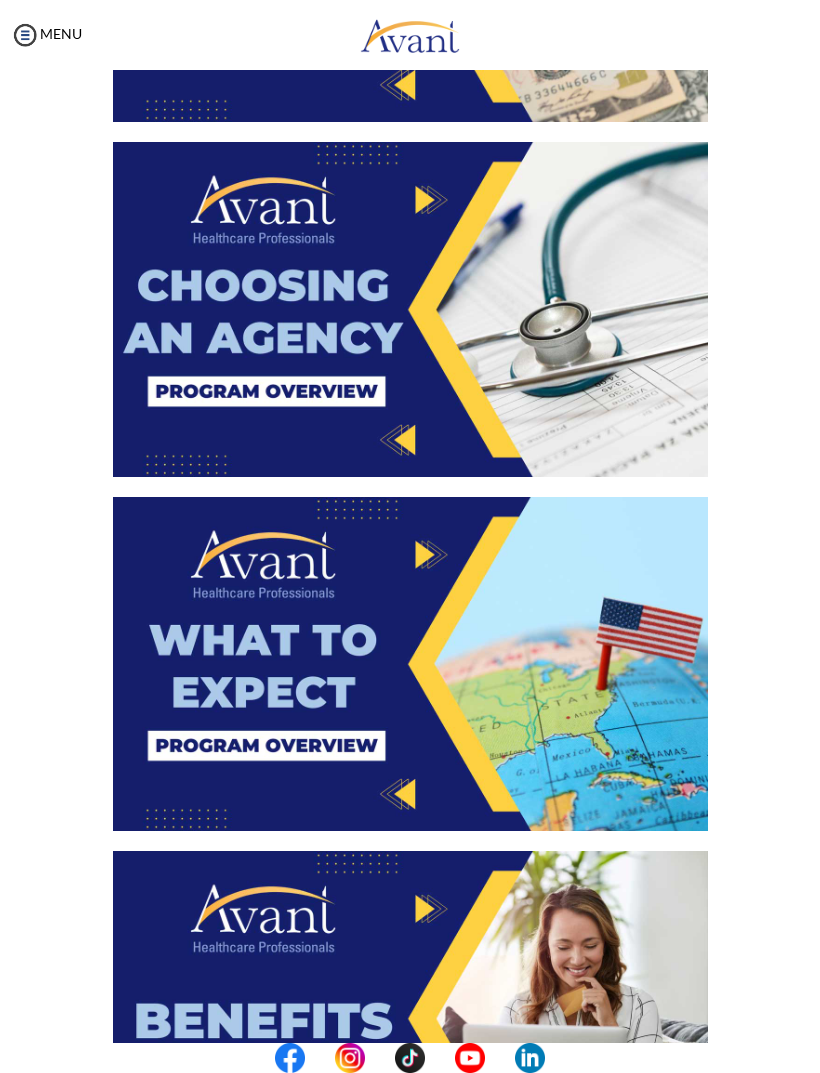 click at bounding box center (410, 664) 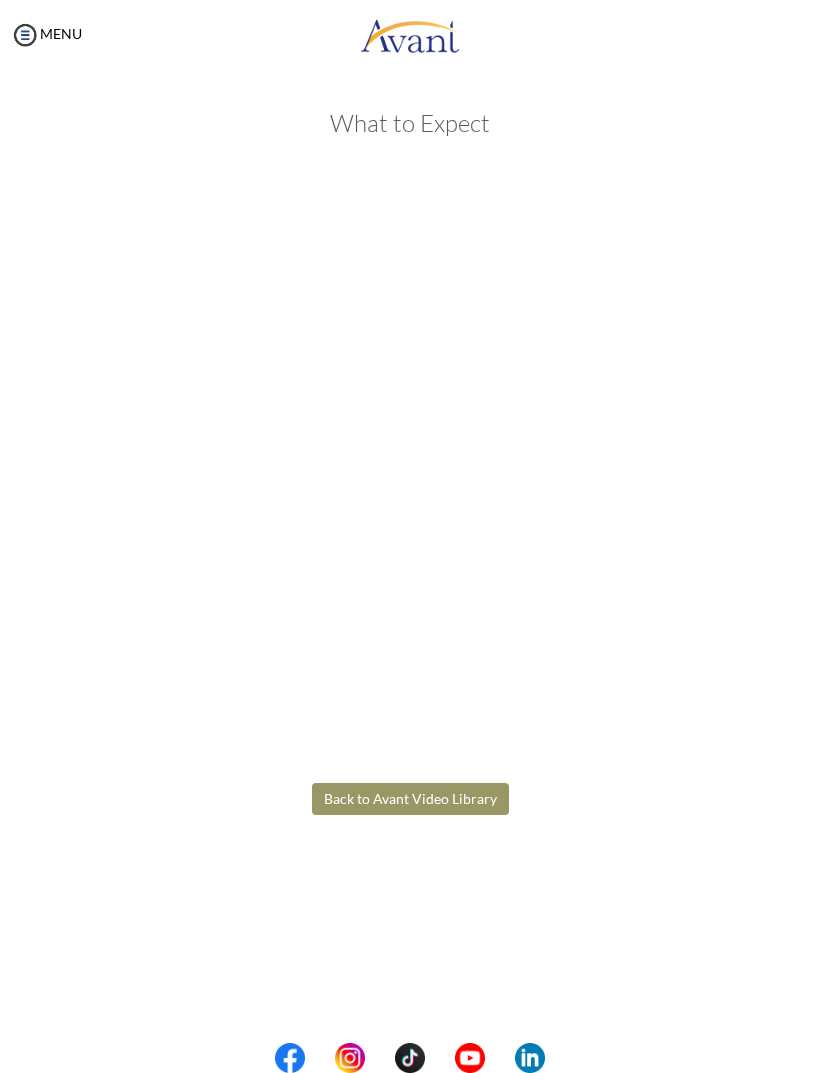 click on "Maintenance break. Please come back in 2 hours.
MENU
My Status
What is the next step?
We would like you to watch the introductory video Begin with Avant
We would like you to watch the program video Watch Program Video
We would like you to complete English exam Take Language Test
We would like you to complete clinical assessment Take Clinical Test
We would like you to complete qualification survey Take Qualification Survey
We would like you to watch expectations video Watch Expectations Video
You will be contacted by recruiter to schedule a call.
Your application is being reviewed. Please check your email regularly.
Process Overview
Check off each step as you go to track your progress!
1" at bounding box center (410, 536) 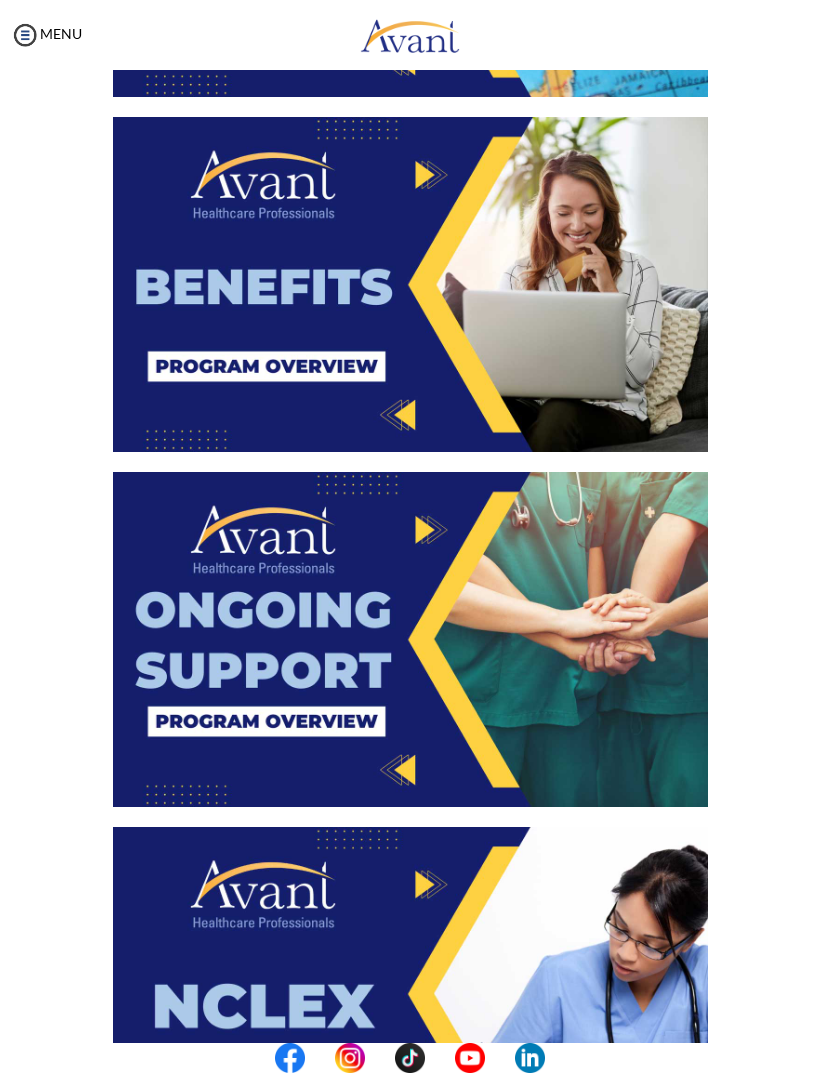 scroll, scrollTop: 2612, scrollLeft: 0, axis: vertical 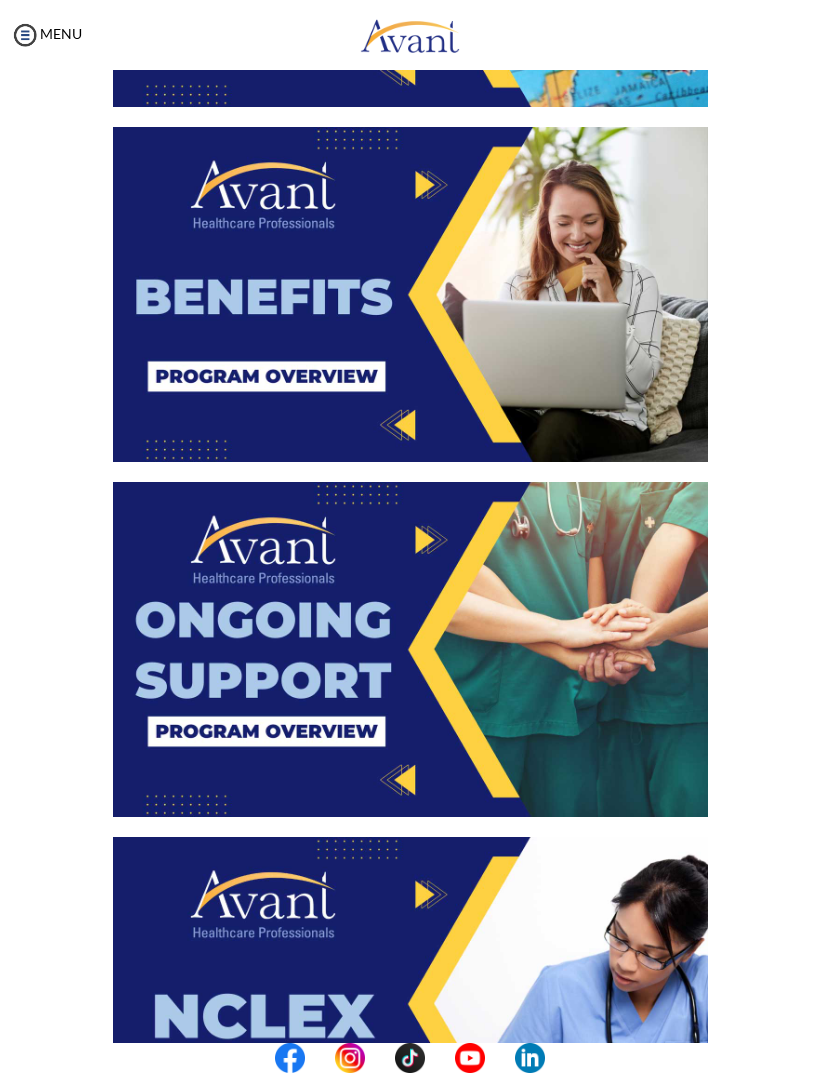 click at bounding box center [410, 294] 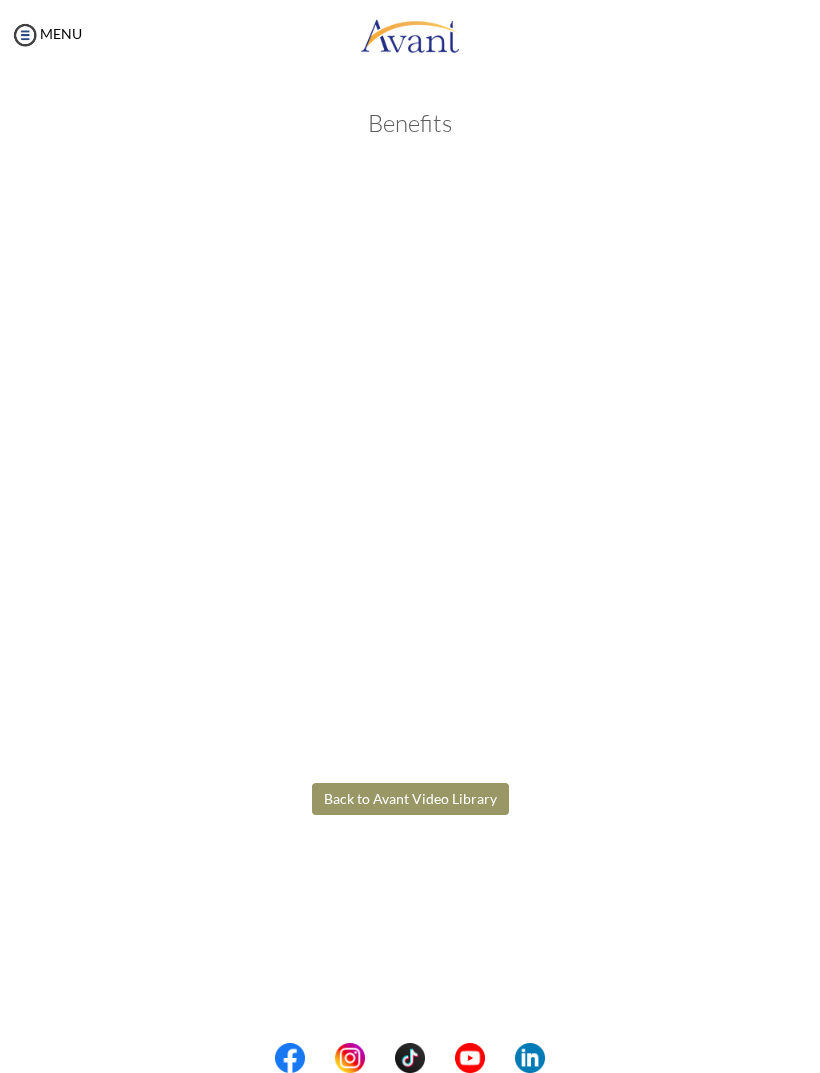 click on "Maintenance break. Please come back in 2 hours.
MENU
My Status
What is the next step?
We would like you to watch the introductory video Begin with Avant
We would like you to watch the program video Watch Program Video
We would like you to complete English exam Take Language Test
We would like you to complete clinical assessment Take Clinical Test
We would like you to complete qualification survey Take Qualification Survey
We would like you to watch expectations video Watch Expectations Video
You will be contacted by recruiter to schedule a call.
Your application is being reviewed. Please check your email regularly.
Process Overview
Check off each step as you go to track your progress!
1" at bounding box center (410, 536) 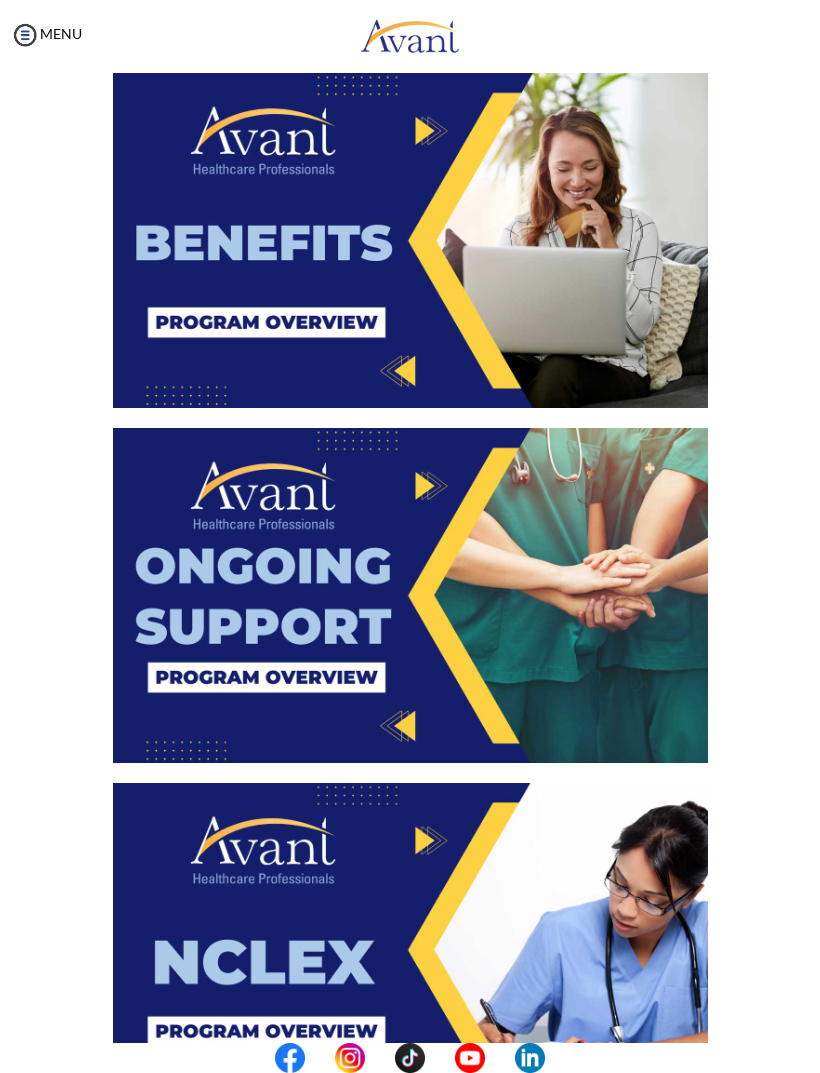 scroll, scrollTop: 2767, scrollLeft: 0, axis: vertical 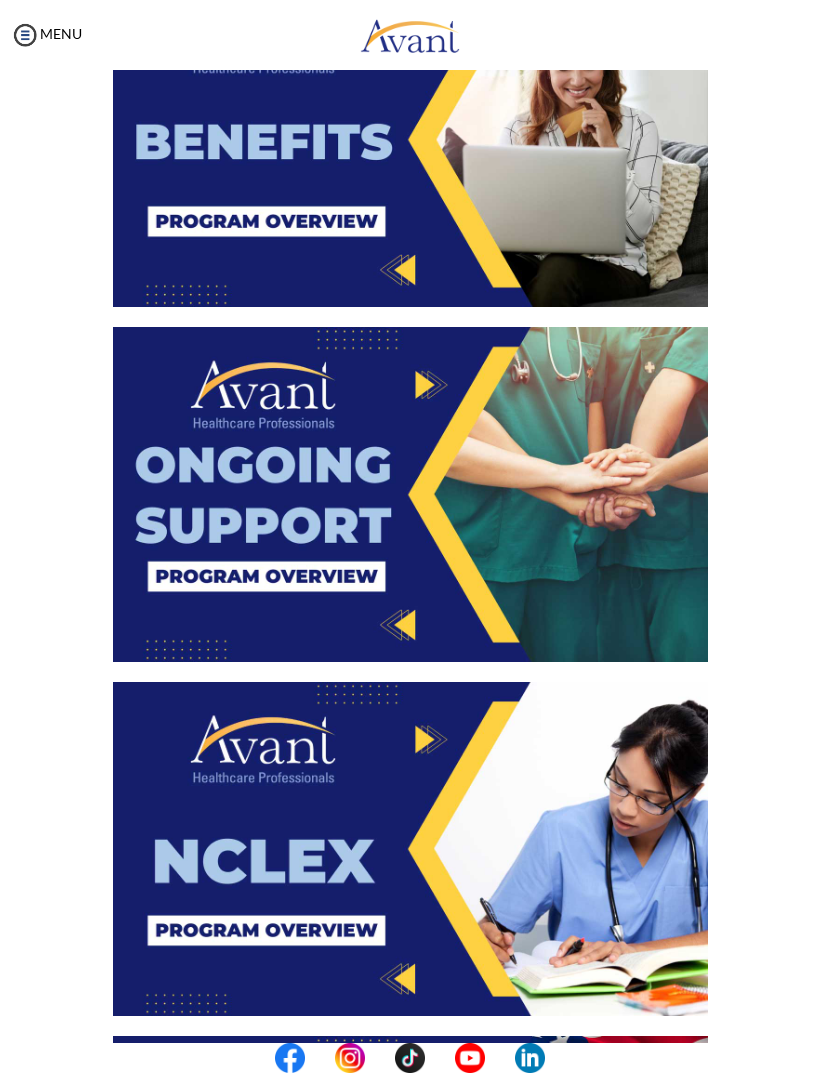 click at bounding box center (410, 494) 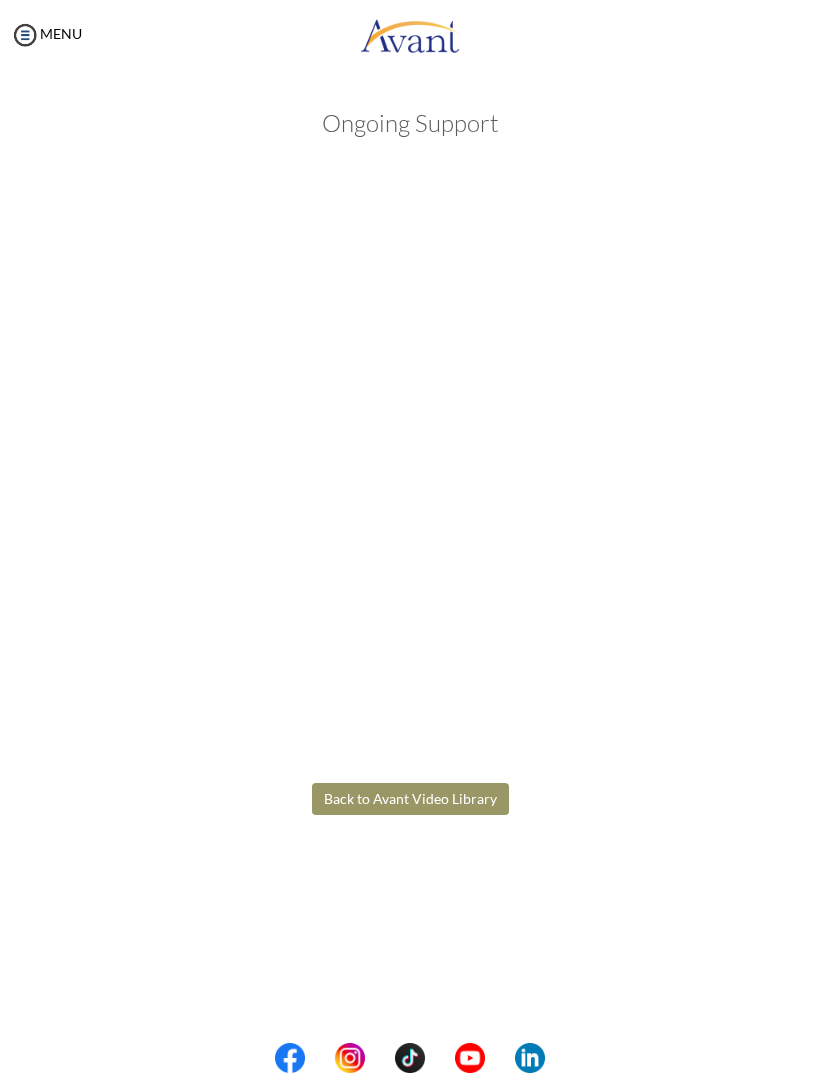 click on "Maintenance break. Please come back in 2 hours.
MENU
My Status
What is the next step?
We would like you to watch the introductory video Begin with Avant
We would like you to watch the program video Watch Program Video
We would like you to complete English exam Take Language Test
We would like you to complete clinical assessment Take Clinical Test
We would like you to complete qualification survey Take Qualification Survey
We would like you to watch expectations video Watch Expectations Video
You will be contacted by recruiter to schedule a call.
Your application is being reviewed. Please check your email regularly.
Process Overview
Check off each step as you go to track your progress!
1" at bounding box center [410, 536] 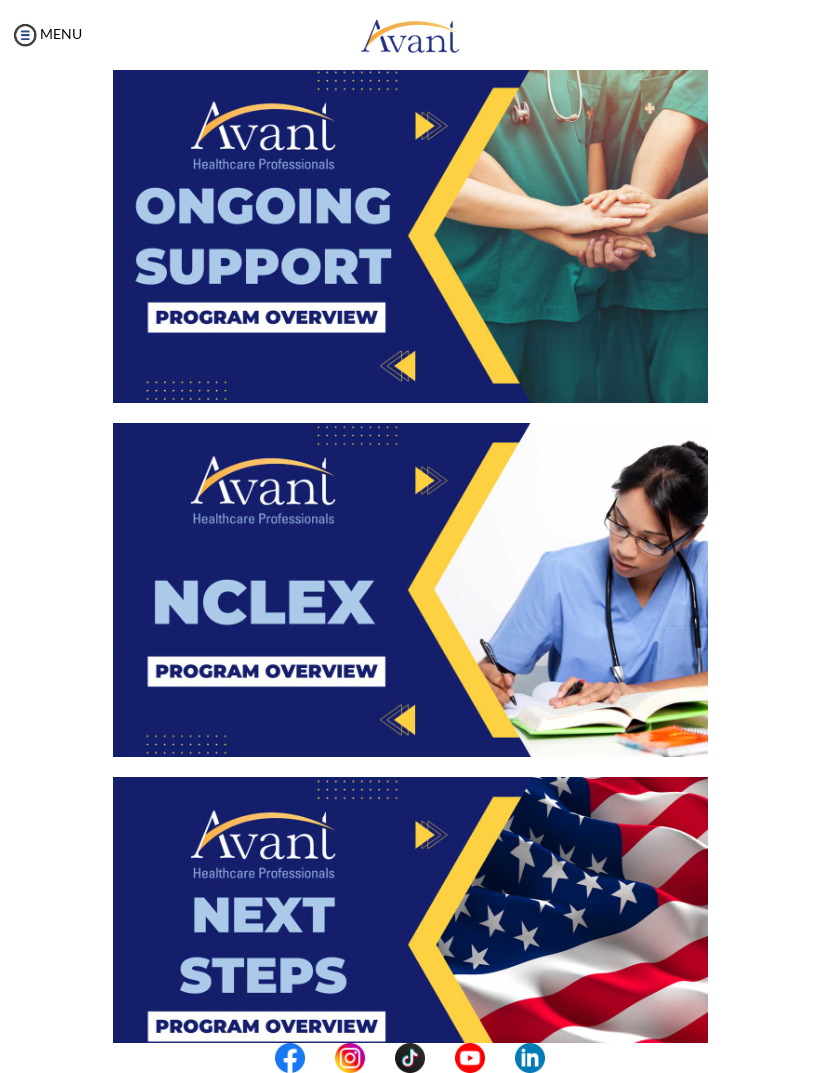 scroll, scrollTop: 3043, scrollLeft: 0, axis: vertical 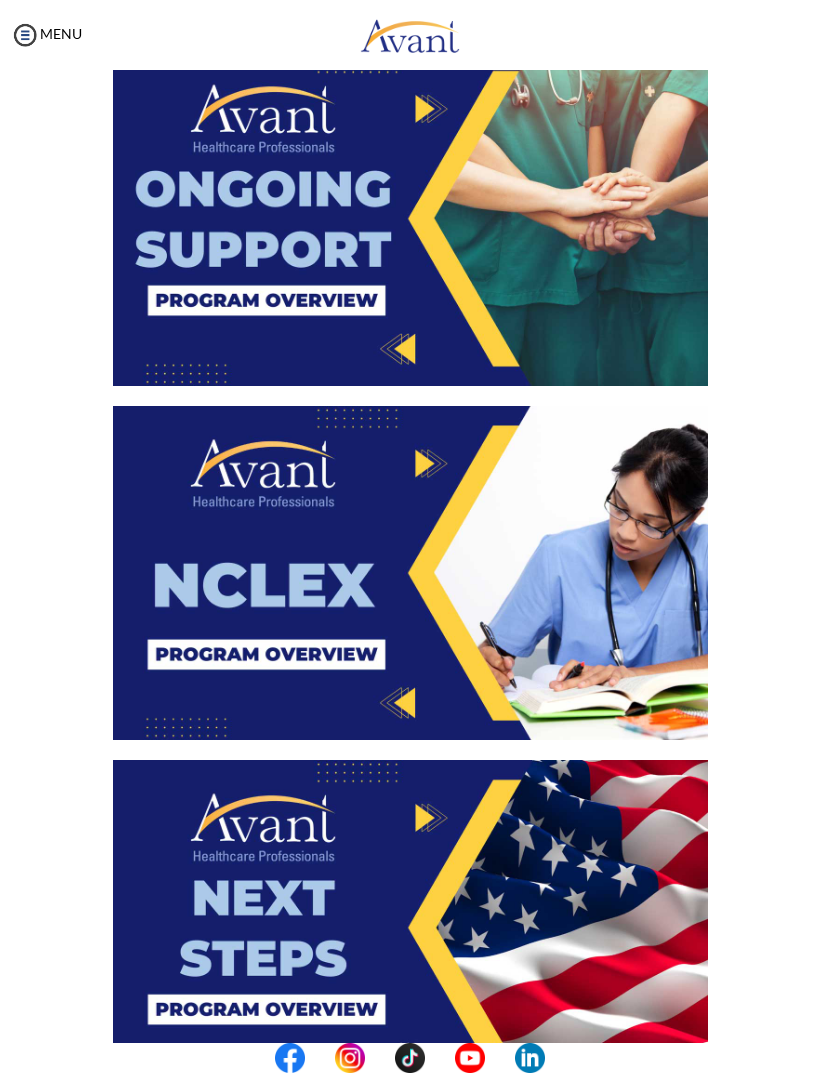 click at bounding box center [410, 573] 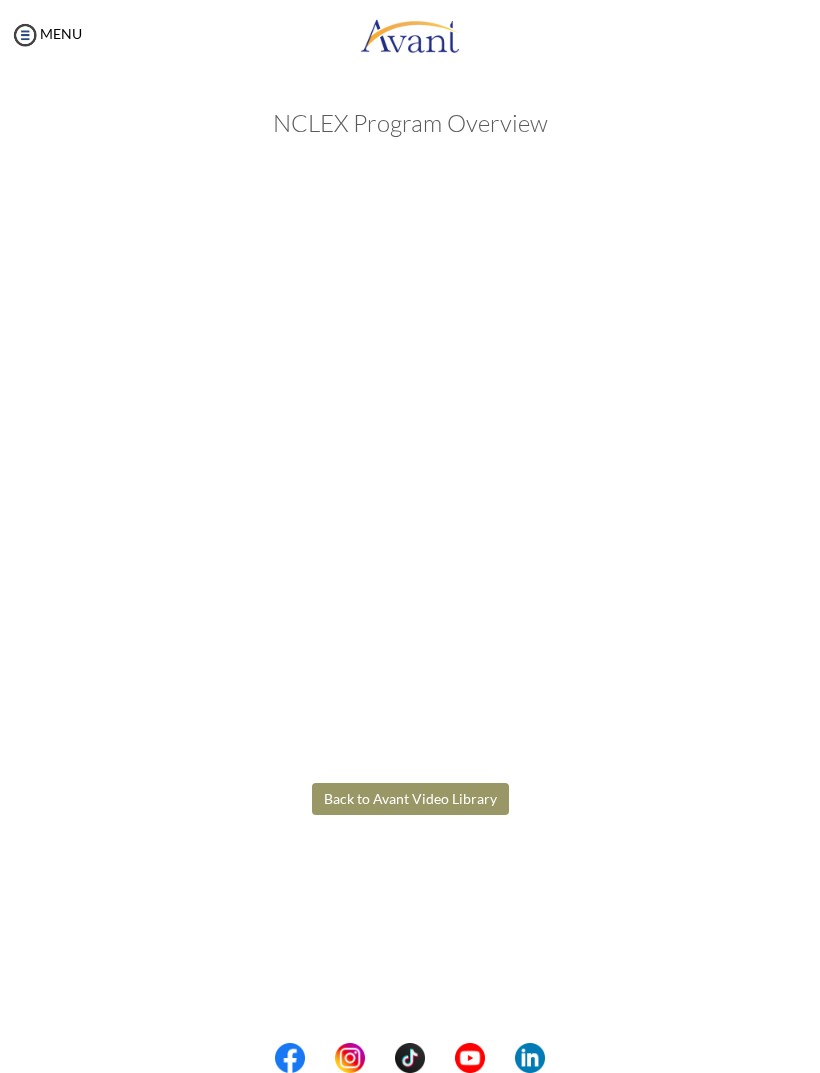 click on "Maintenance break. Please come back in 2 hours.
MENU
My Status
What is the next step?
We would like you to watch the introductory video Begin with Avant
We would like you to watch the program video Watch Program Video
We would like you to complete English exam Take Language Test
We would like you to complete clinical assessment Take Clinical Test
We would like you to complete qualification survey Take Qualification Survey
We would like you to watch expectations video Watch Expectations Video
You will be contacted by recruiter to schedule a call.
Your application is being reviewed. Please check your email regularly.
Process Overview
Check off each step as you go to track your progress!
1" at bounding box center [410, 536] 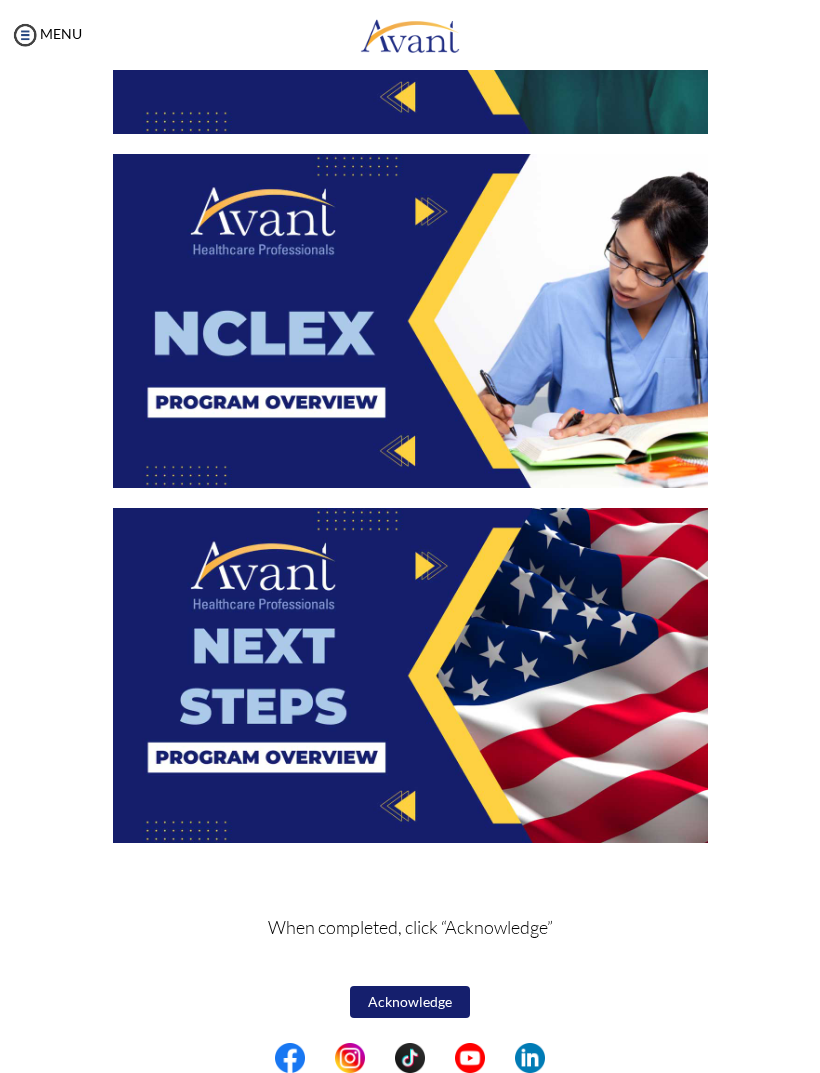scroll, scrollTop: 3295, scrollLeft: 0, axis: vertical 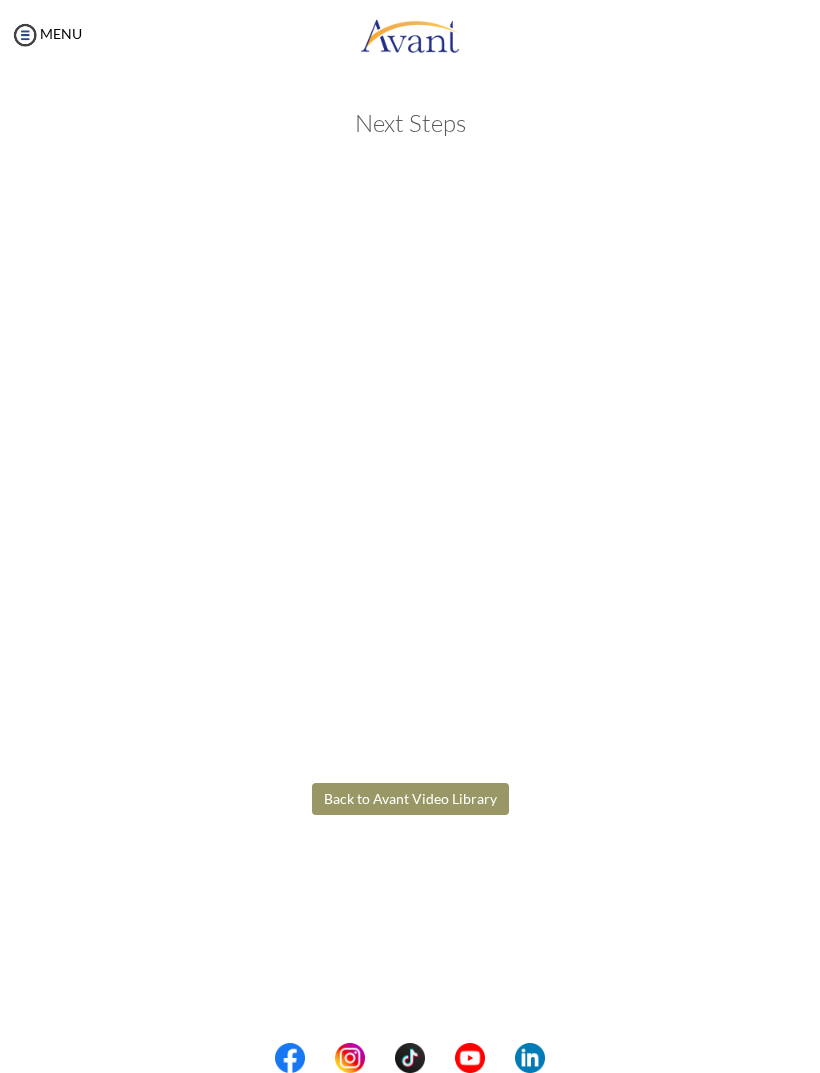 click on "Maintenance break. Please come back in 2 hours.
MENU
My Status
What is the next step?
We would like you to watch the introductory video Begin with Avant
We would like you to watch the program video Watch Program Video
We would like you to complete English exam Take Language Test
We would like you to complete clinical assessment Take Clinical Test
We would like you to complete qualification survey Take Qualification Survey
We would like you to watch expectations video Watch Expectations Video
You will be contacted by recruiter to schedule a call.
Your application is being reviewed. Please check your email regularly.
Process Overview
Check off each step as you go to track your progress!
1" at bounding box center (410, 536) 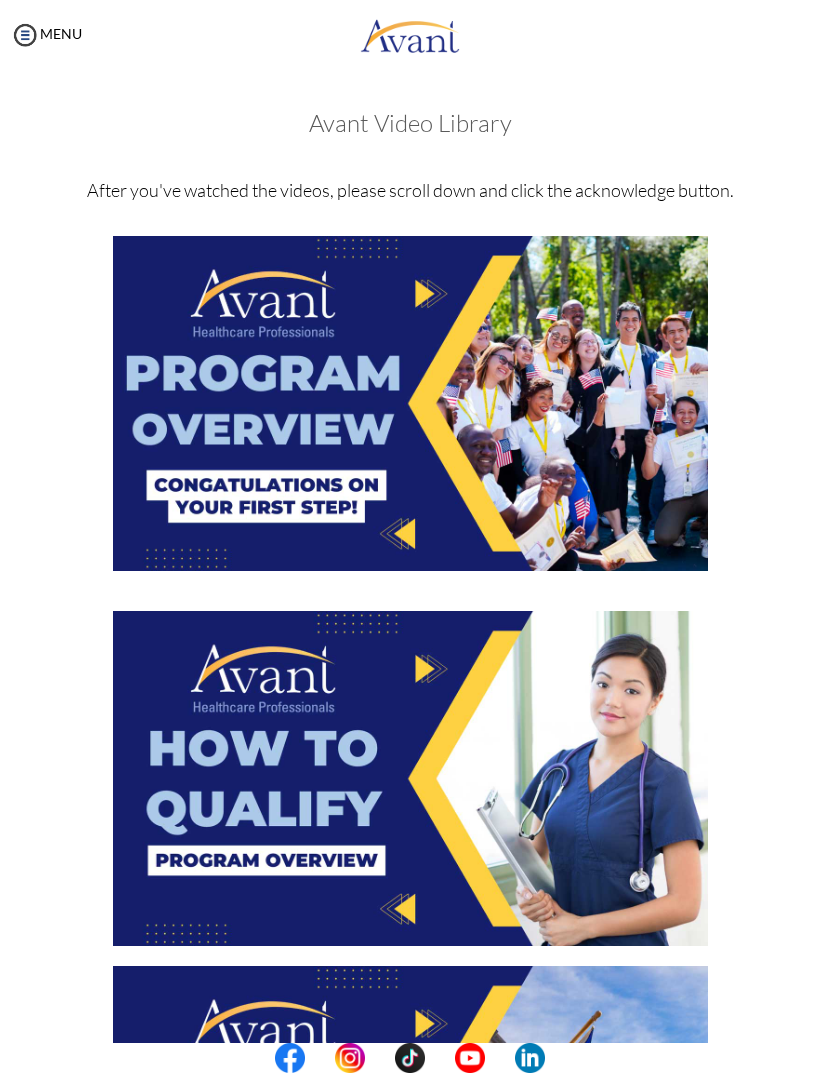 click on "MENU" at bounding box center [46, 33] 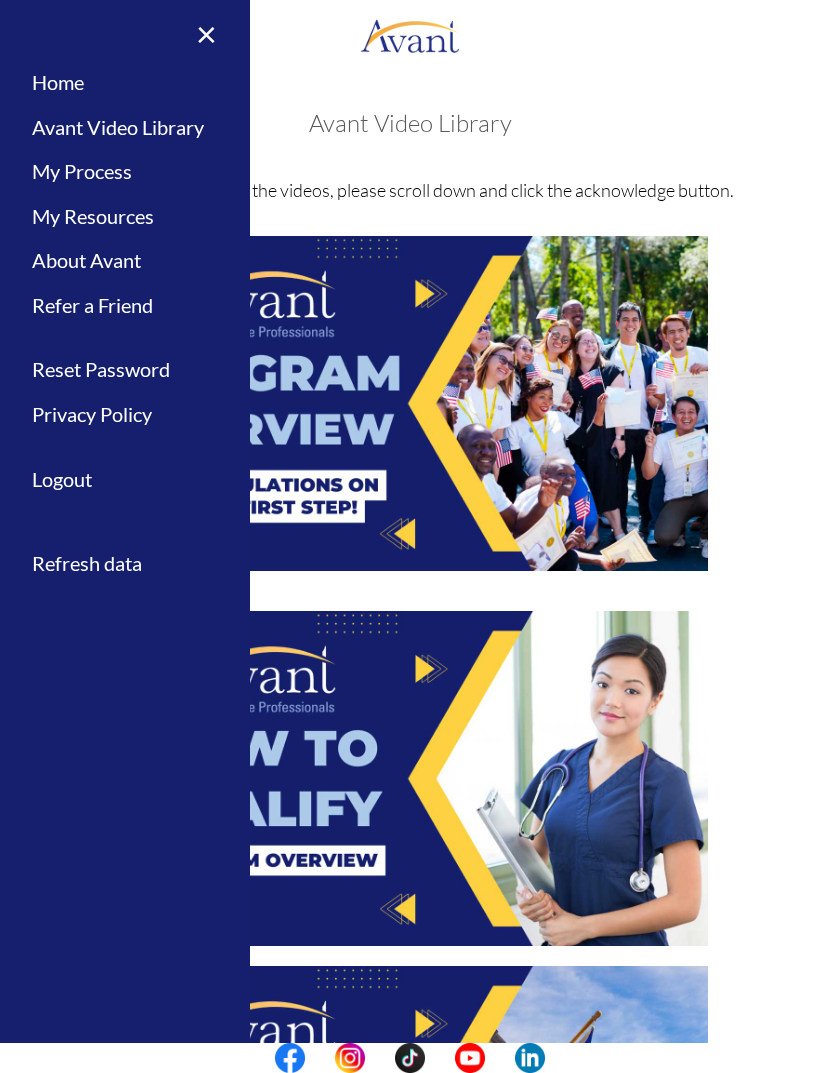 click on "Home" at bounding box center (125, 82) 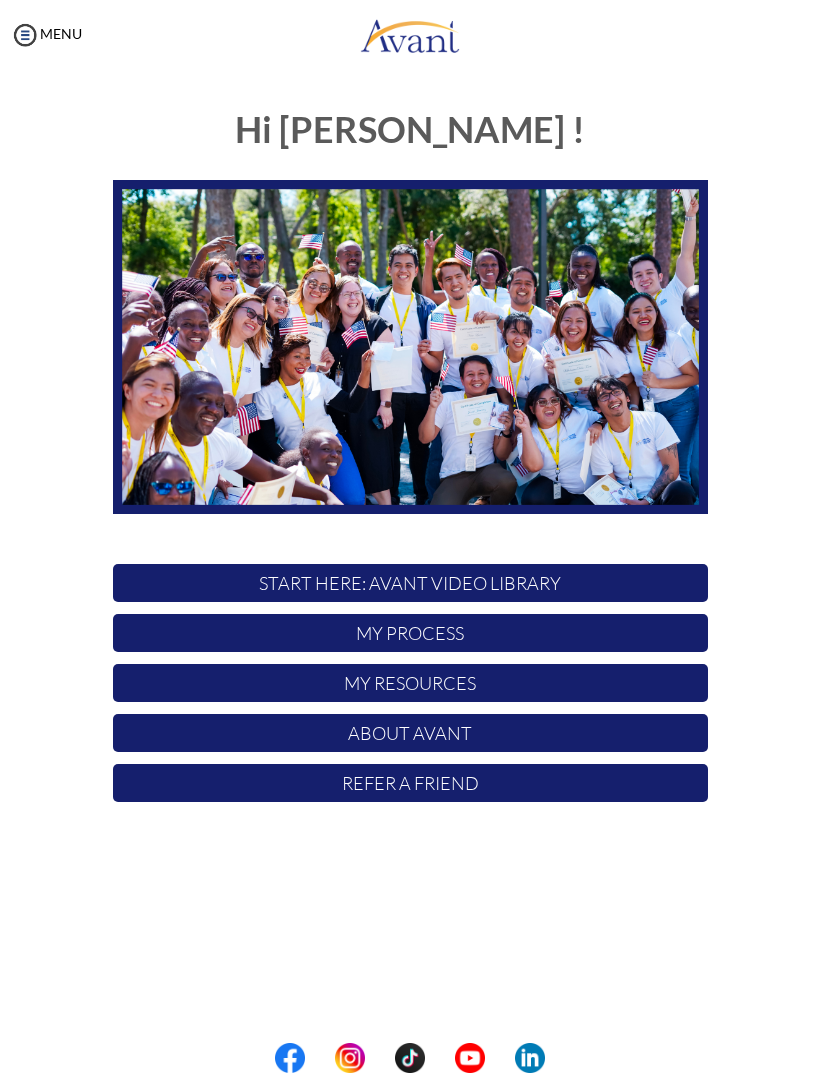 click on "My Process" at bounding box center (410, 633) 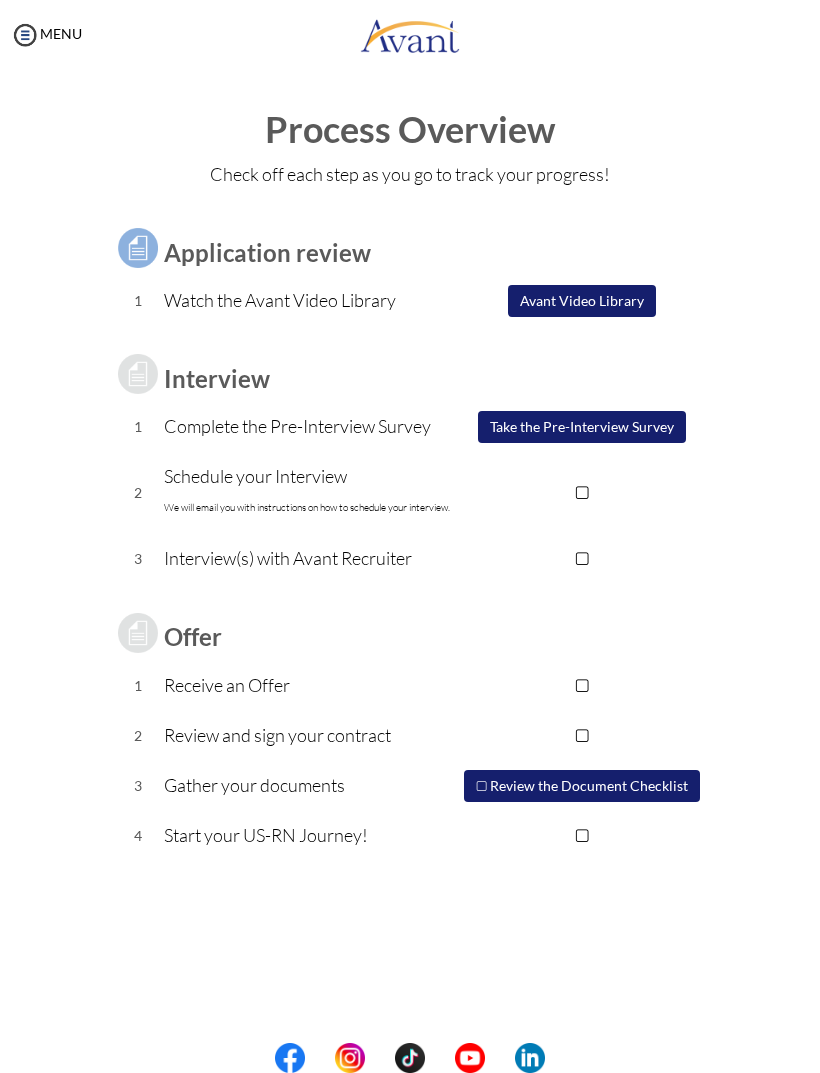 click on "Take the Pre-Interview Survey" at bounding box center (582, 427) 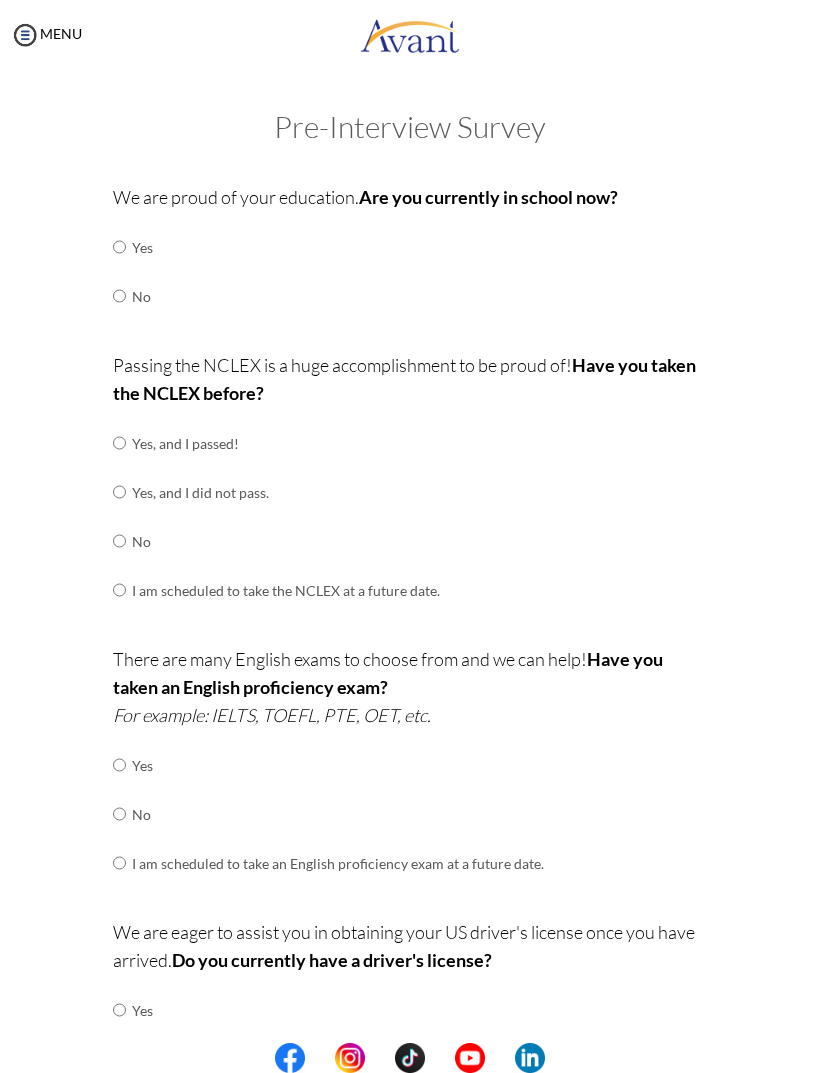 click at bounding box center [119, 247] 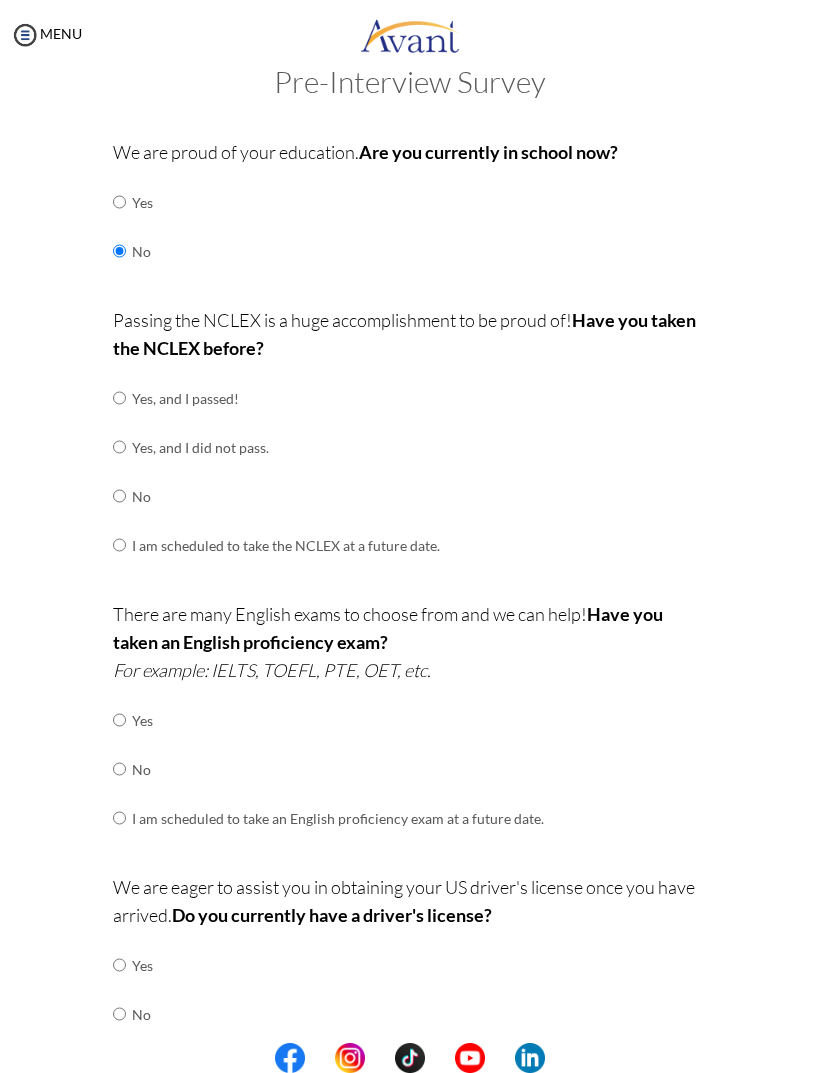 scroll, scrollTop: 49, scrollLeft: 0, axis: vertical 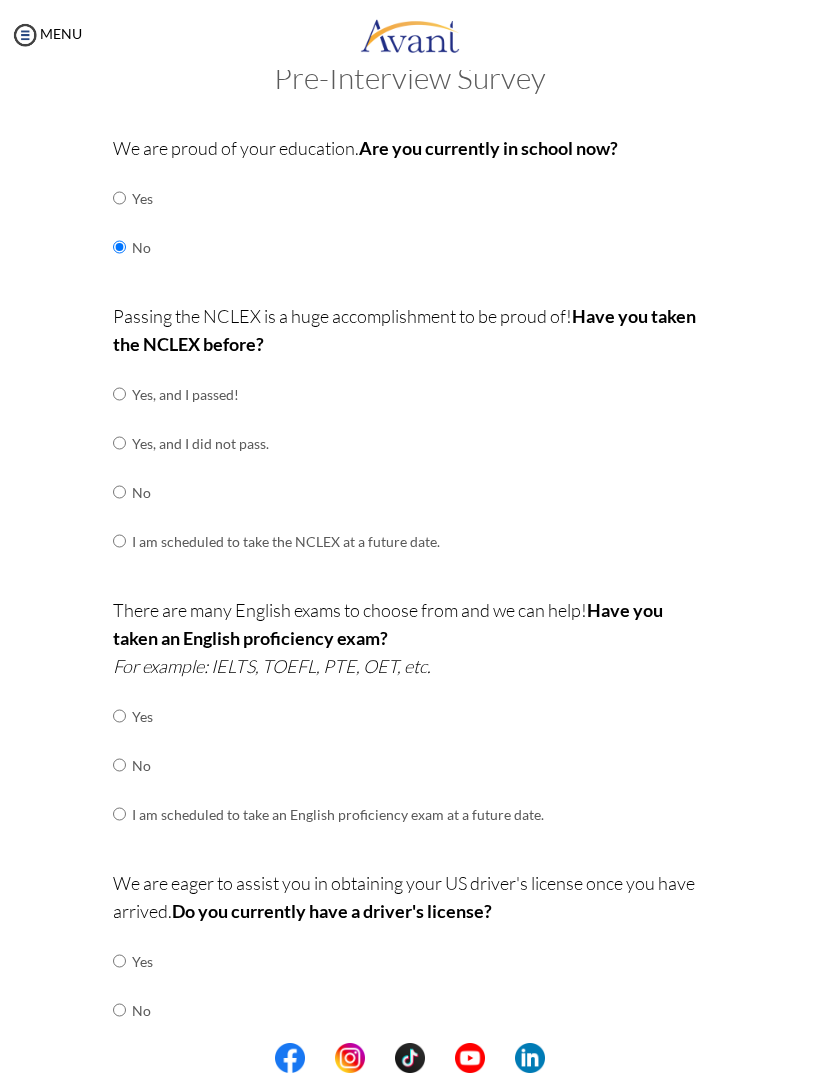 click at bounding box center [119, 394] 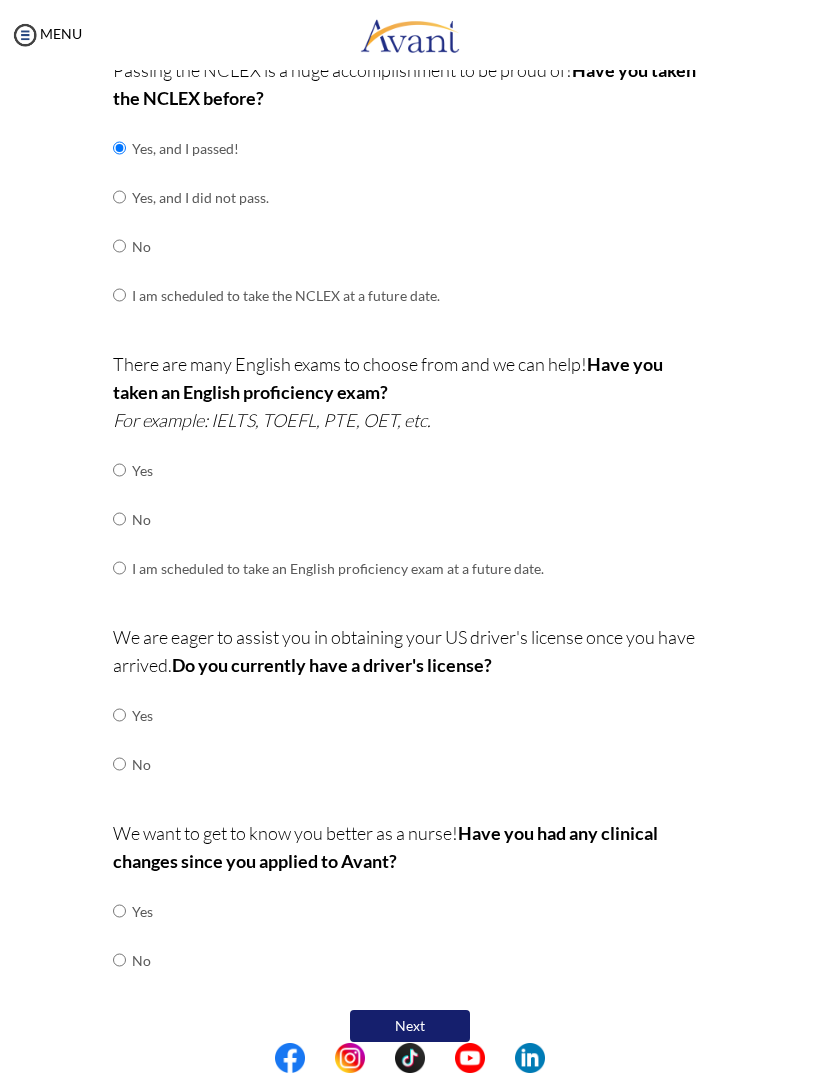 scroll, scrollTop: 293, scrollLeft: 0, axis: vertical 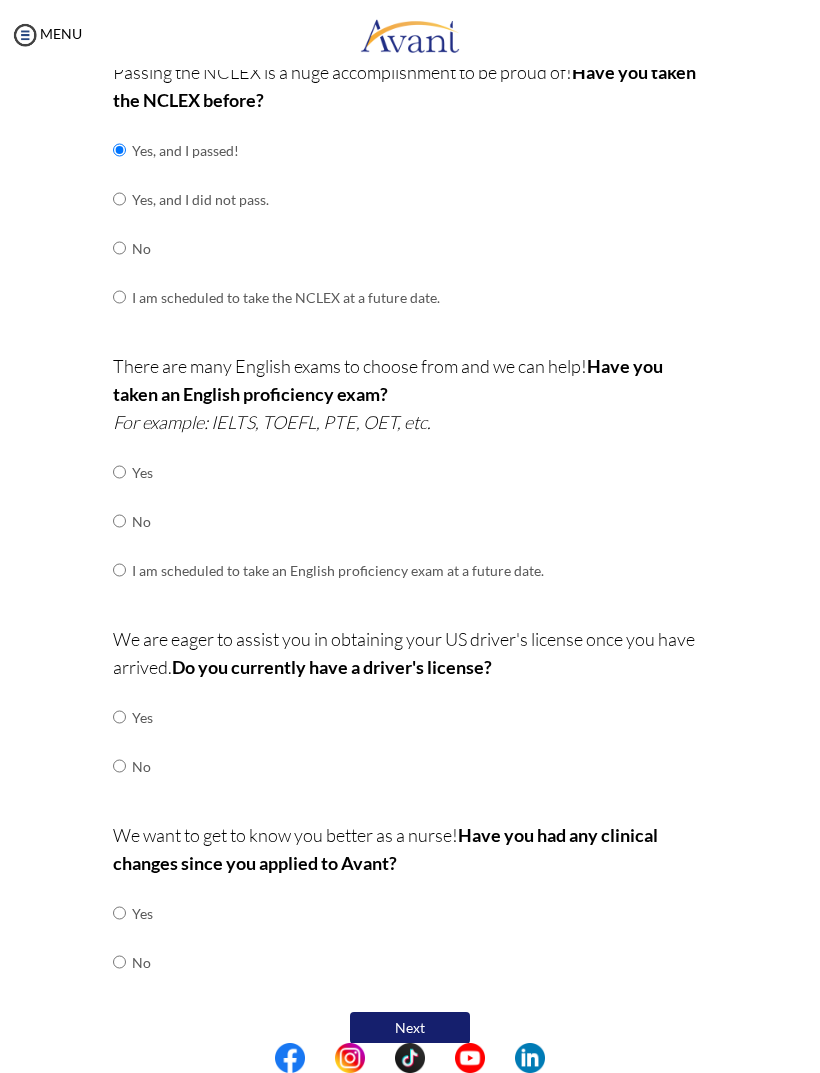 click at bounding box center [119, 472] 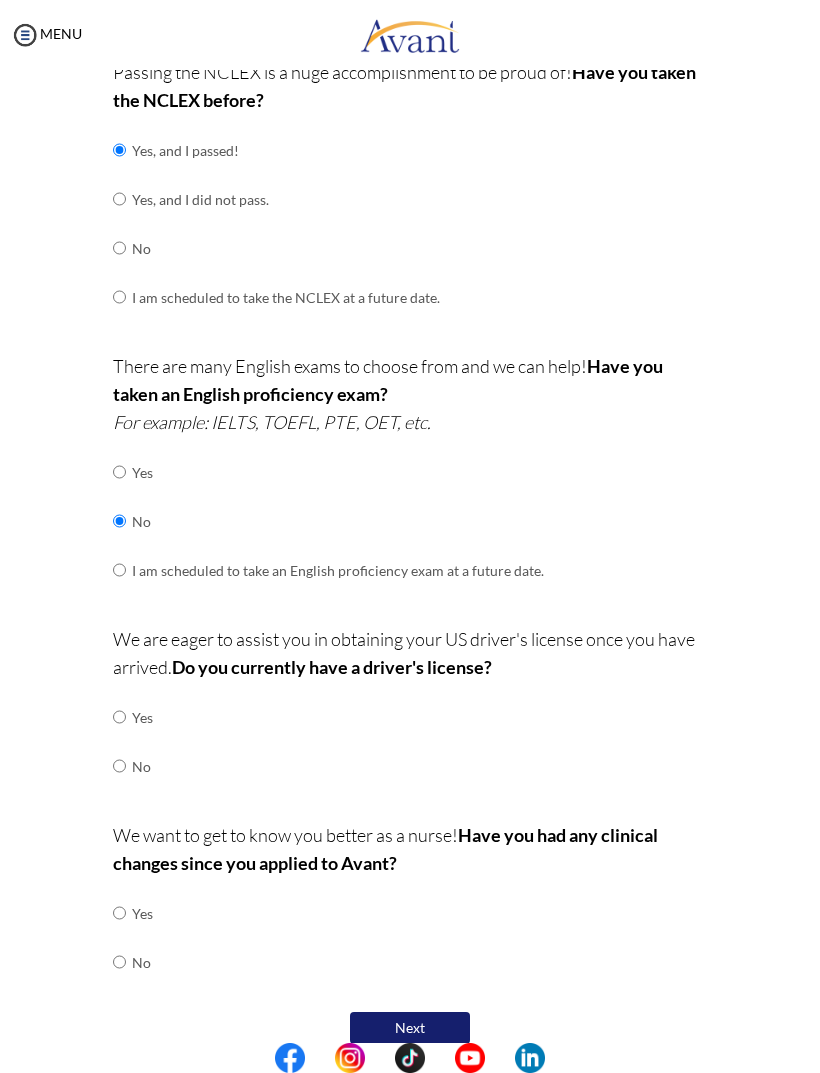 click at bounding box center (119, 717) 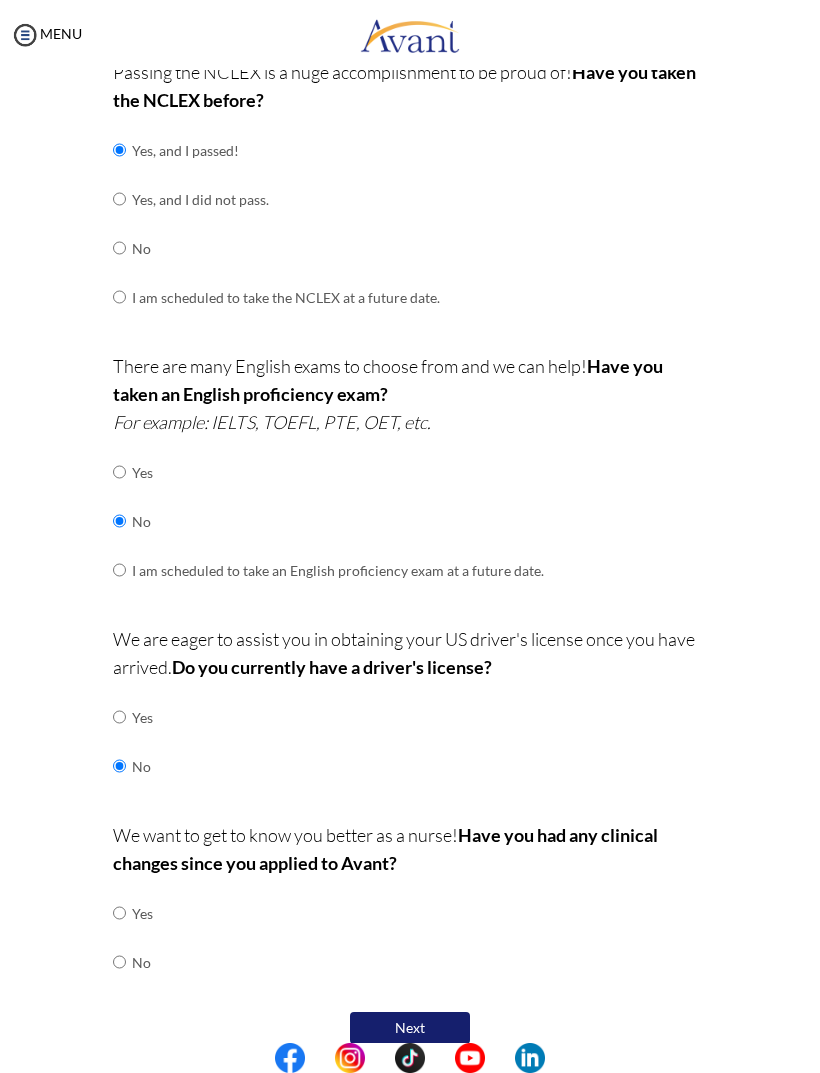 click at bounding box center (119, 913) 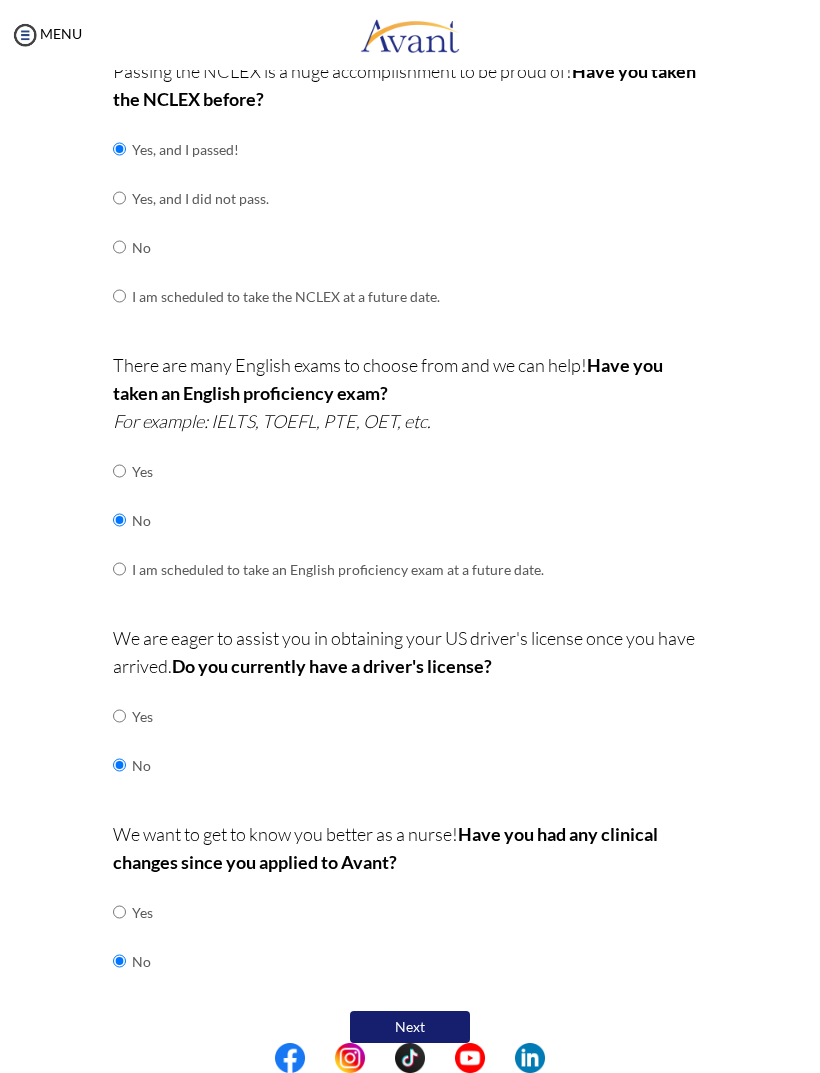 scroll, scrollTop: 293, scrollLeft: 0, axis: vertical 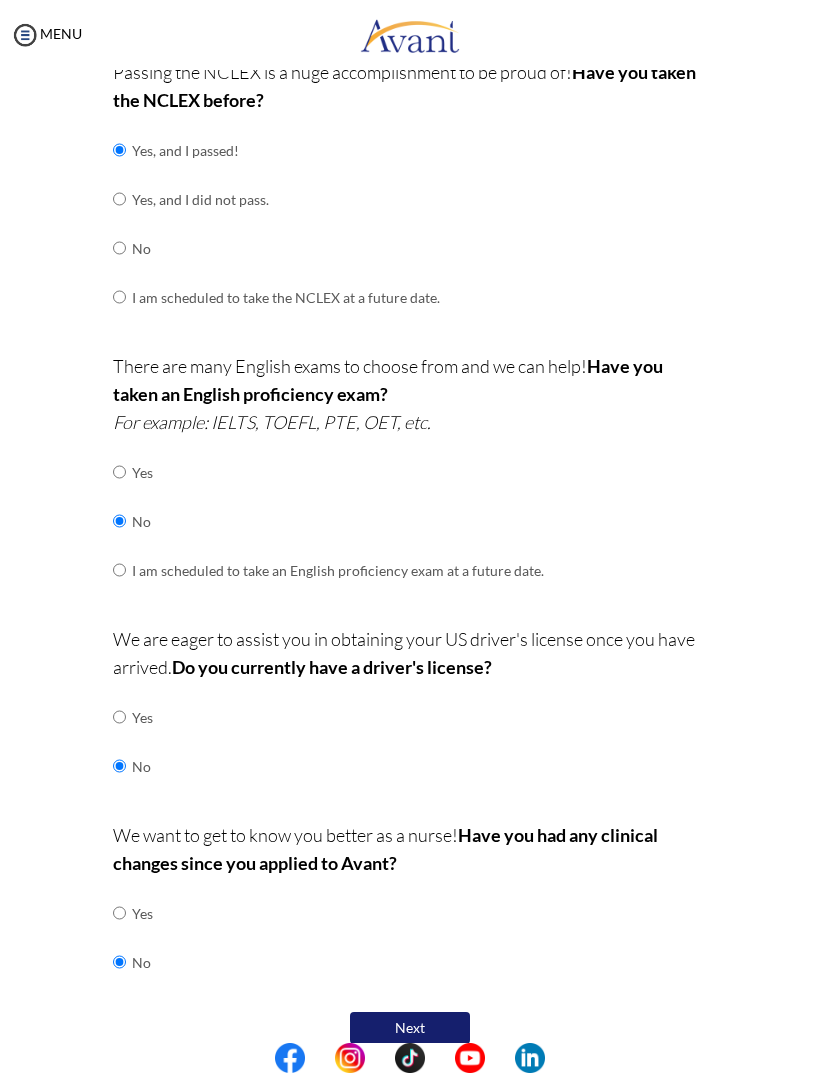 click on "Next" at bounding box center (410, 1028) 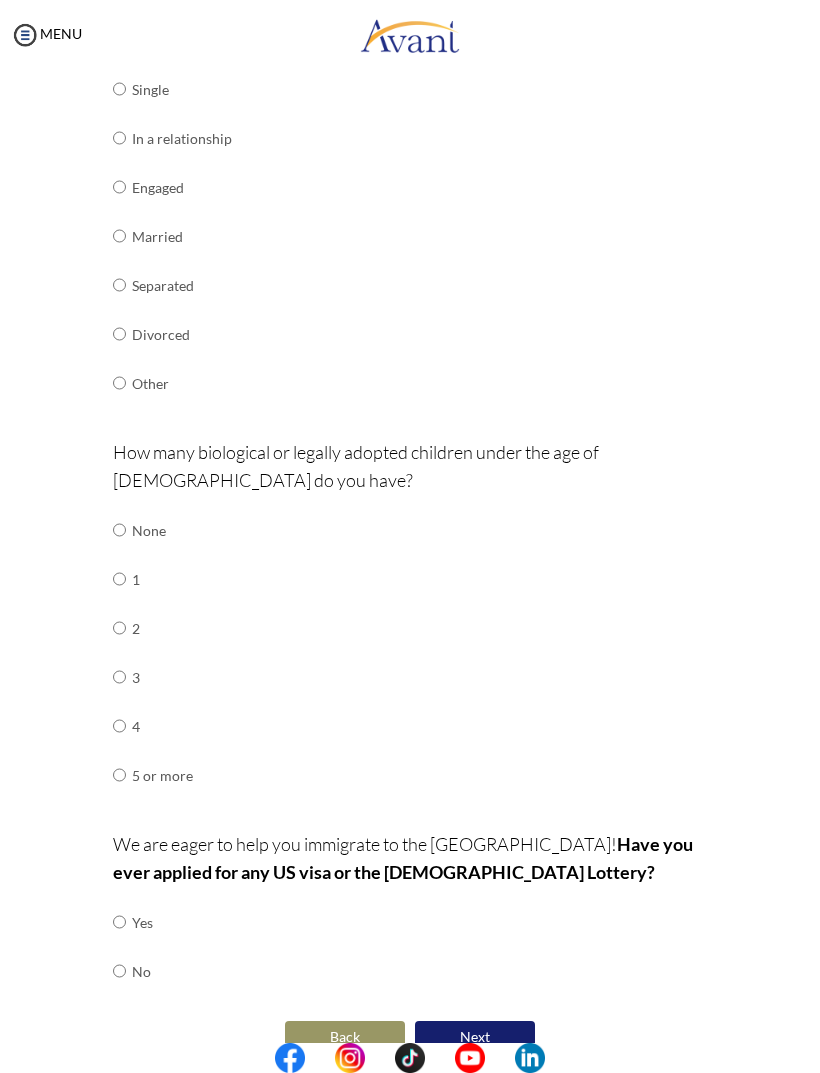 scroll, scrollTop: 518, scrollLeft: 0, axis: vertical 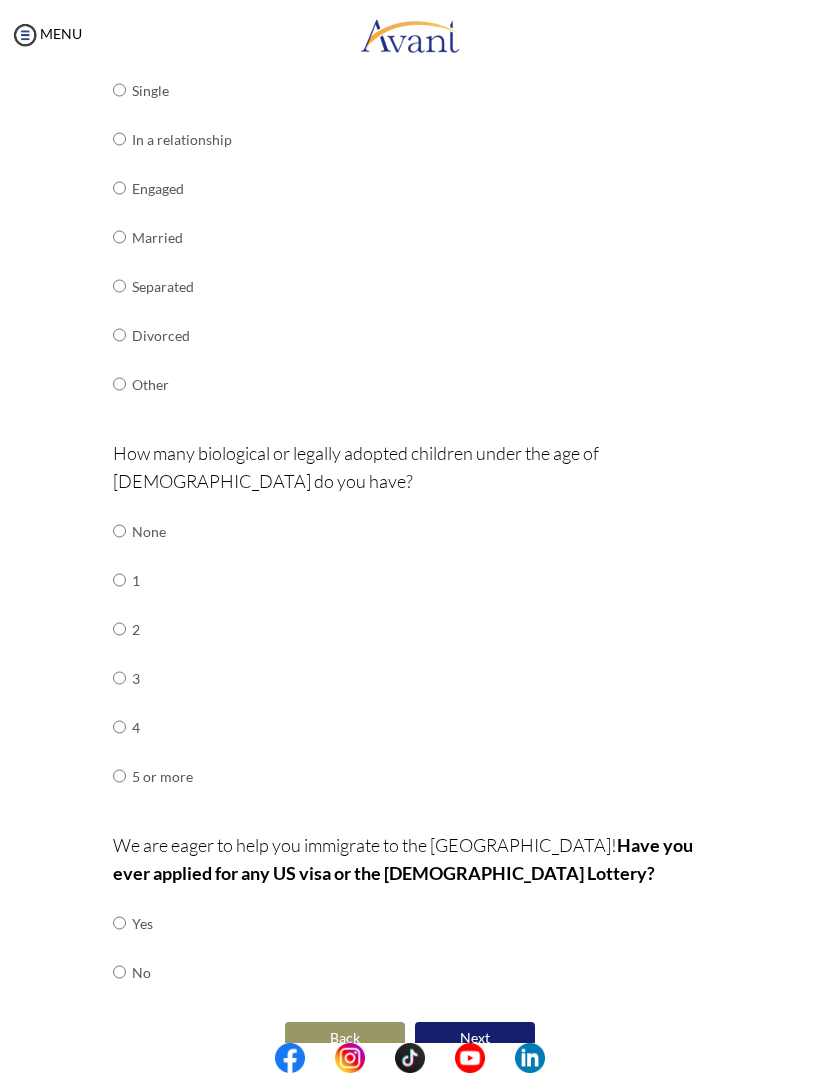 click on "Back" at bounding box center (345, 1038) 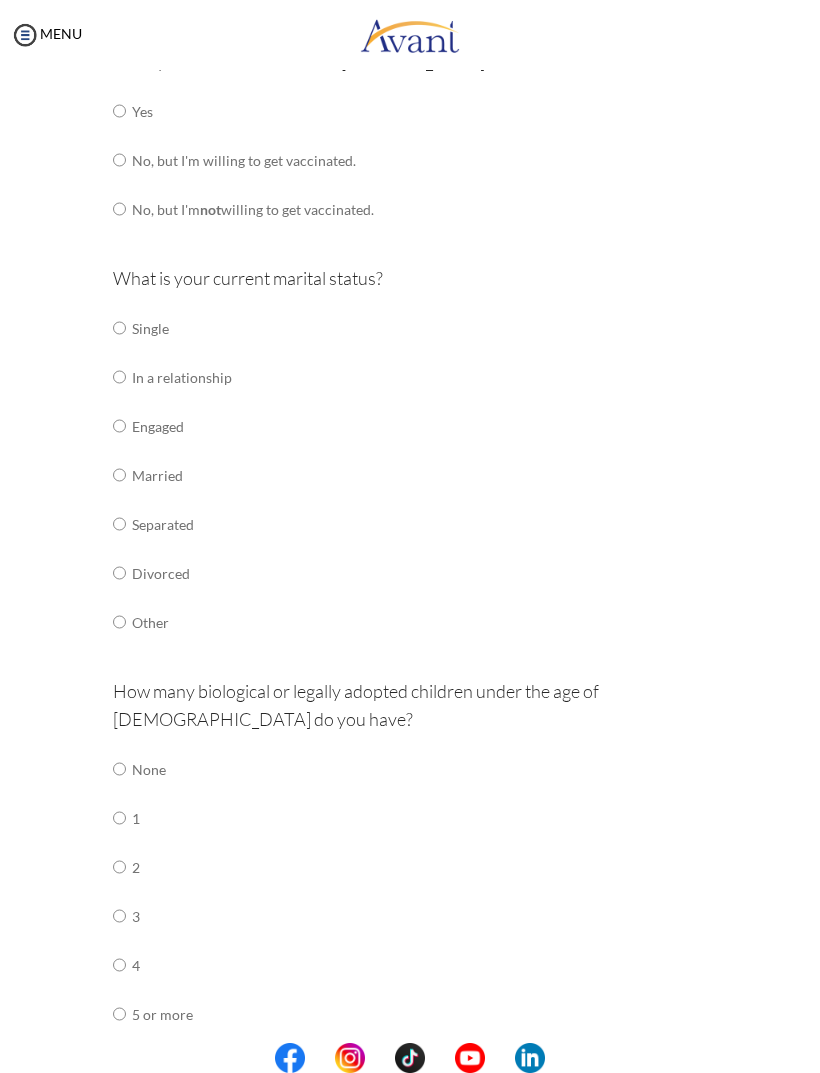 scroll, scrollTop: 0, scrollLeft: 0, axis: both 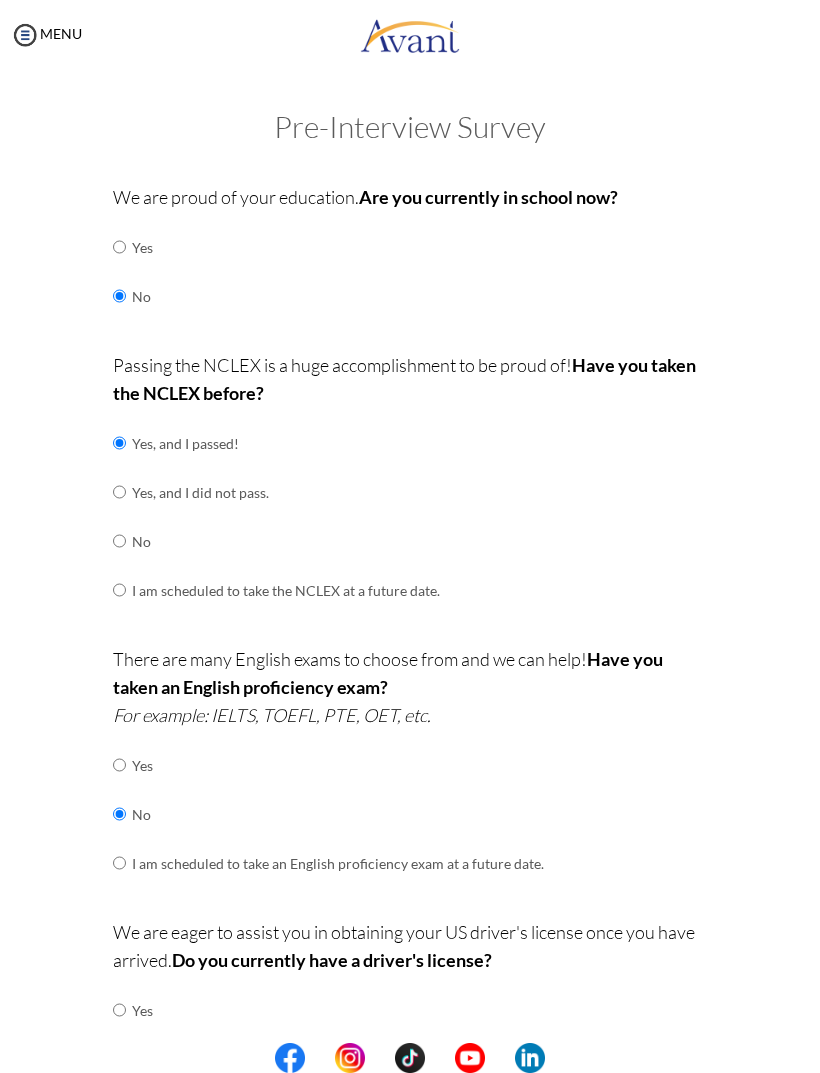 click at bounding box center (25, 35) 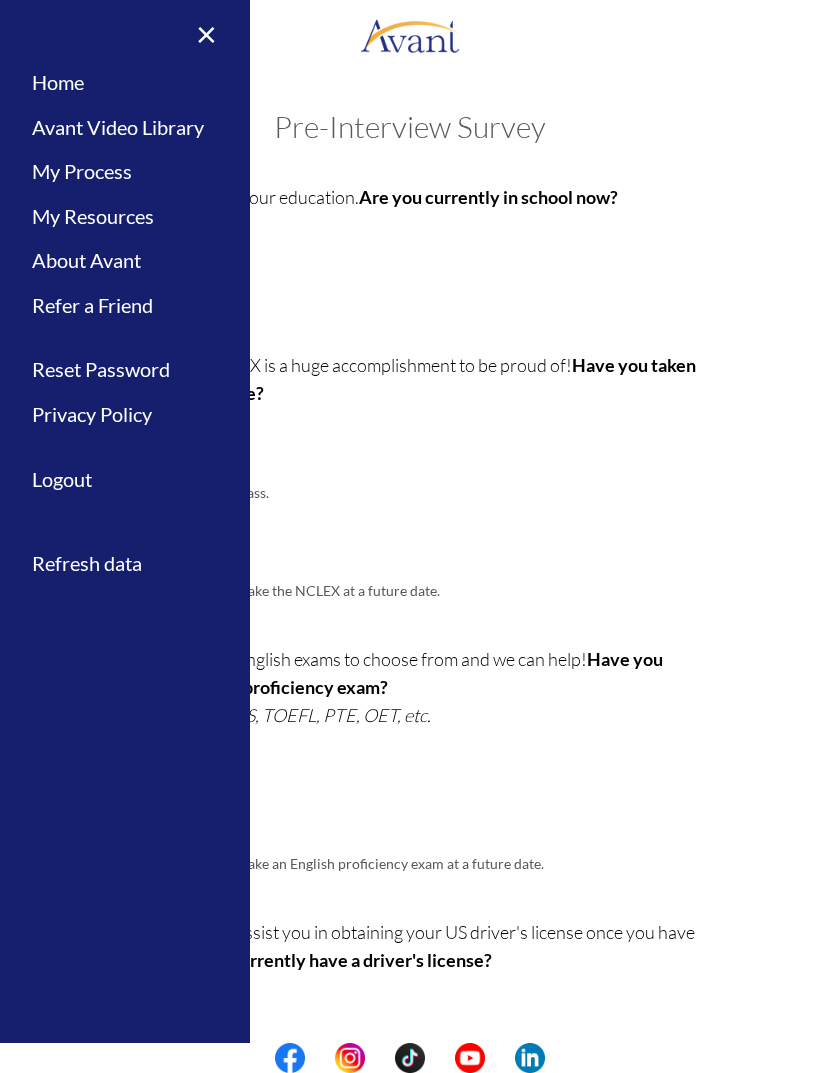 click on "Home" at bounding box center [125, 82] 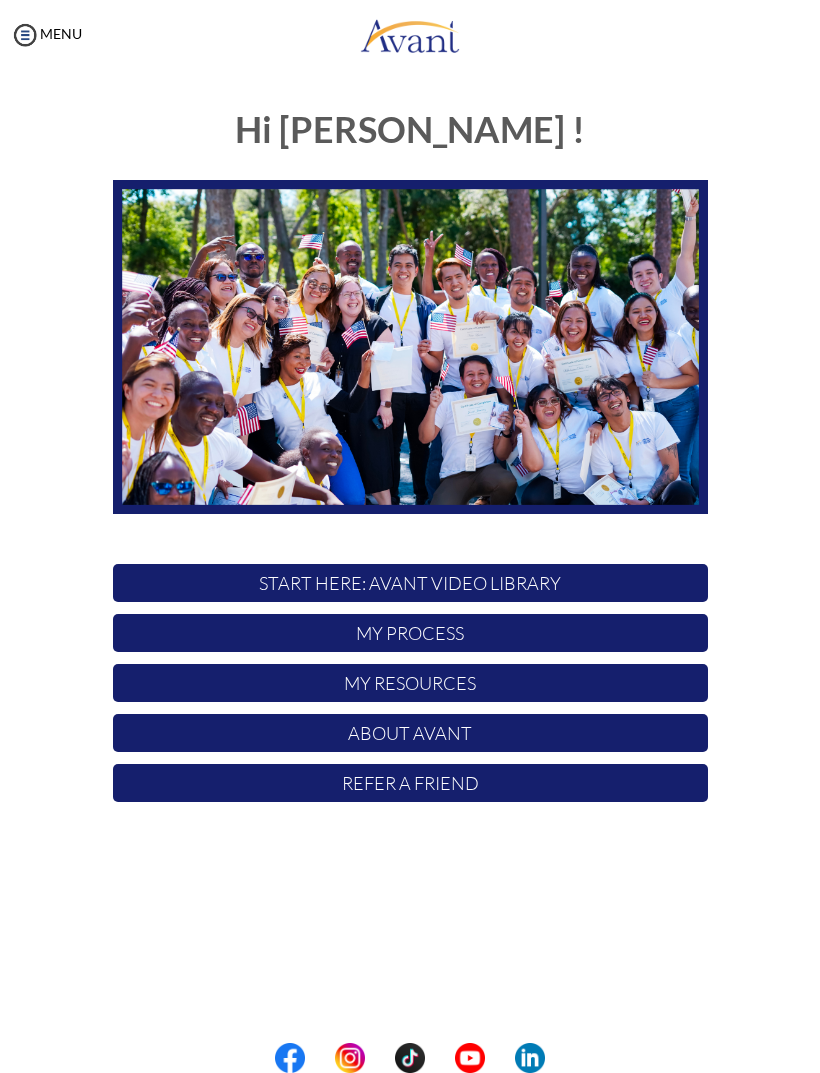 click on "My Process" at bounding box center [410, 633] 